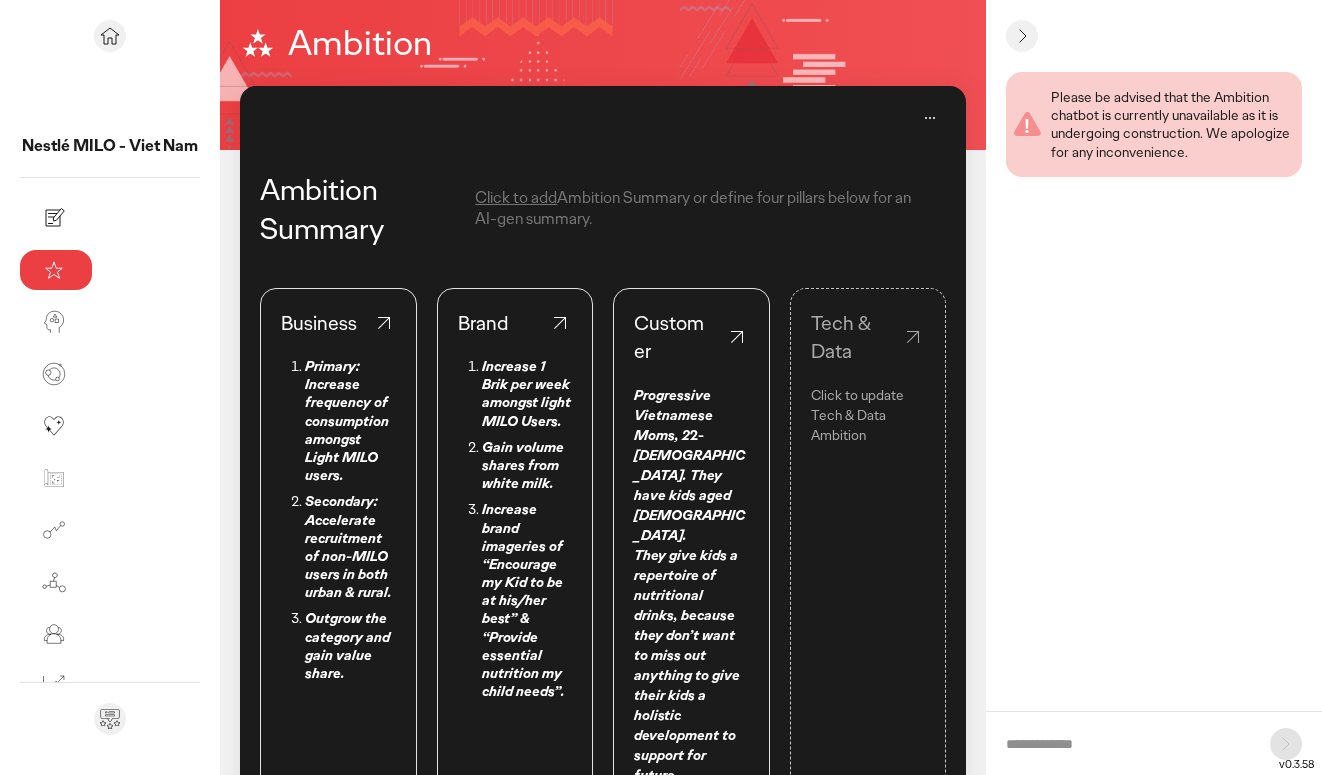 scroll, scrollTop: 0, scrollLeft: 0, axis: both 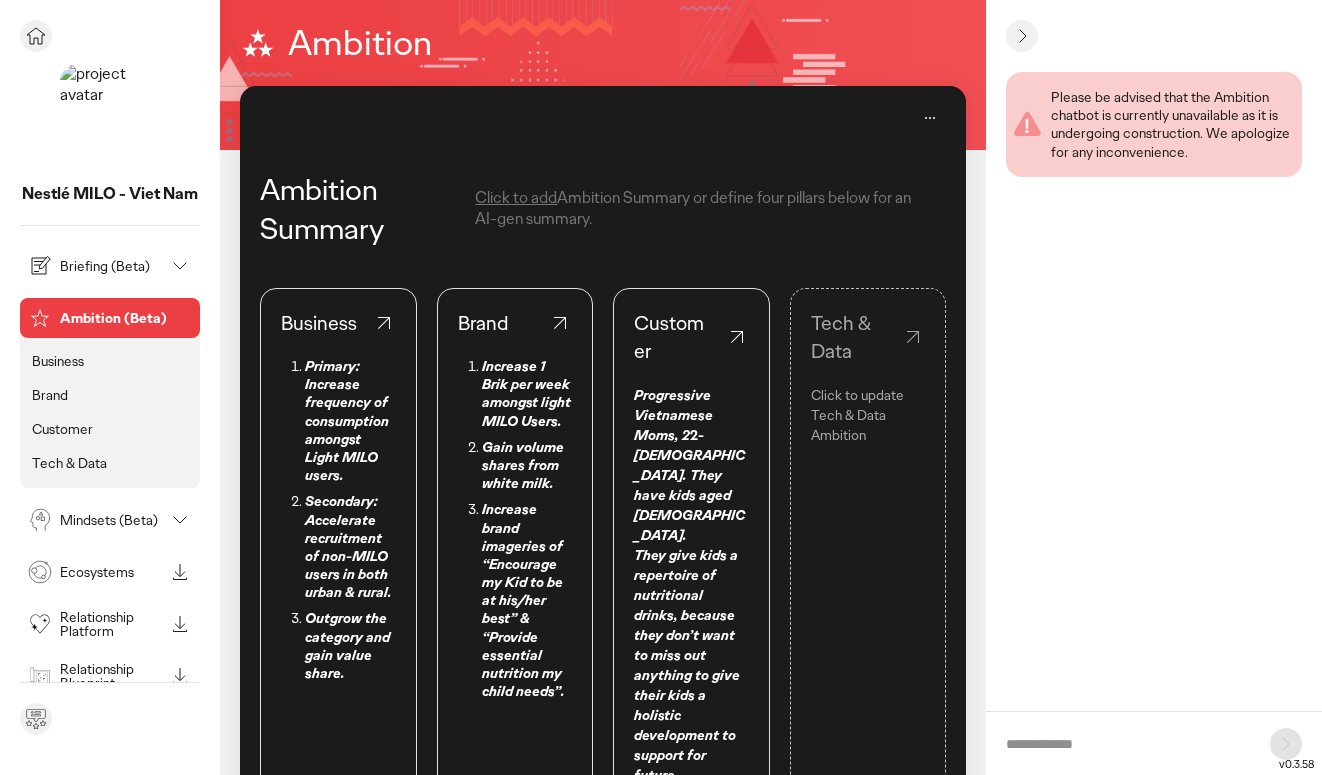 click on "Business" 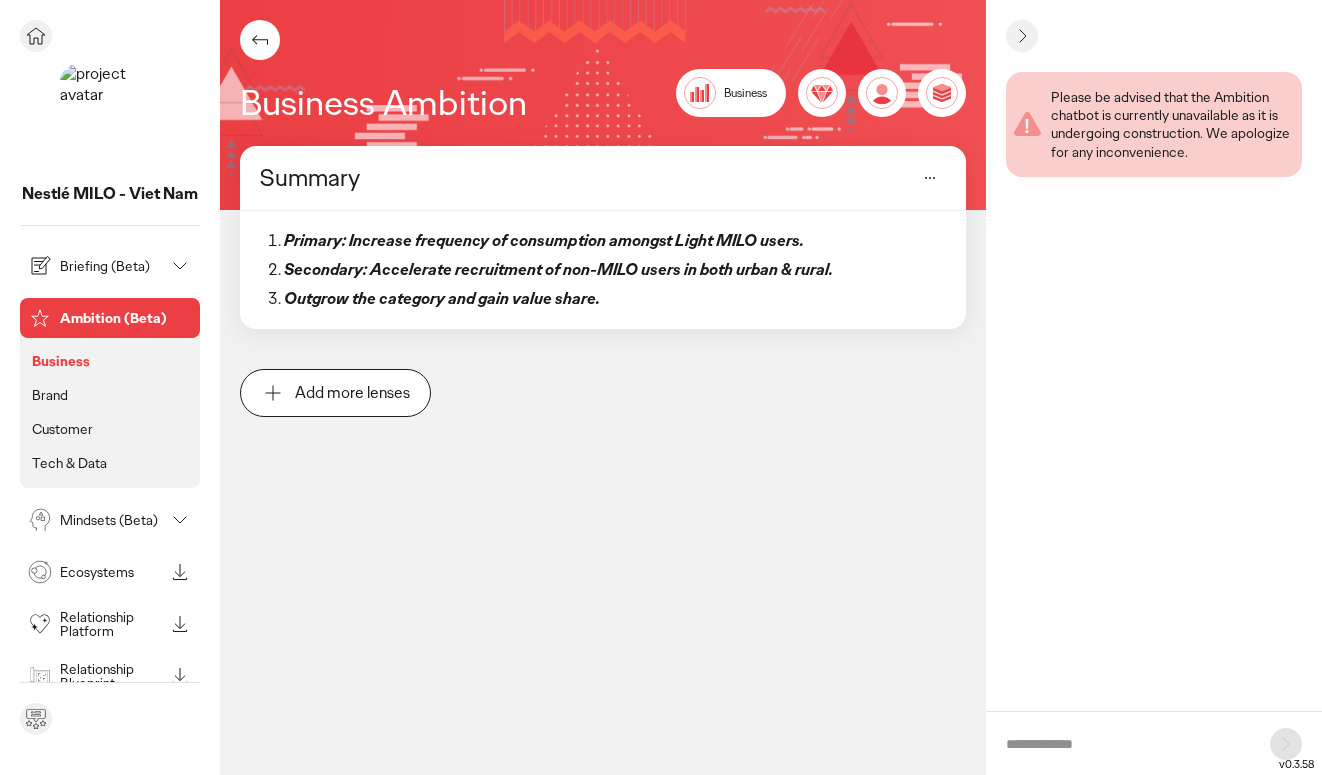 click on "Brand" 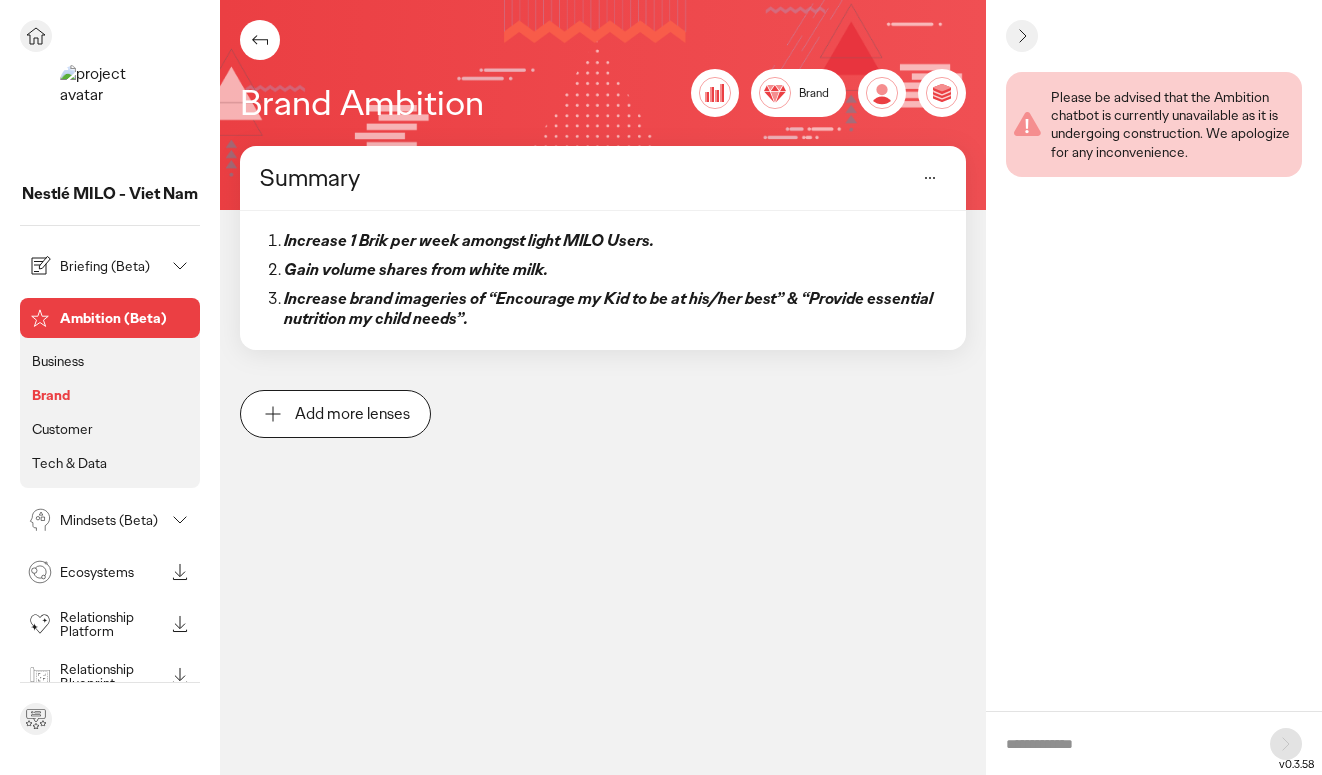 click on "Briefing (Beta) Ambition (Beta) Business Brand Customer Tech & Data Mindsets (Beta) Ecosystems Relationship Platform Relationship Blueprint Experience Map Enablement Plan Audience Framework Impact Framework" at bounding box center [110, 575] 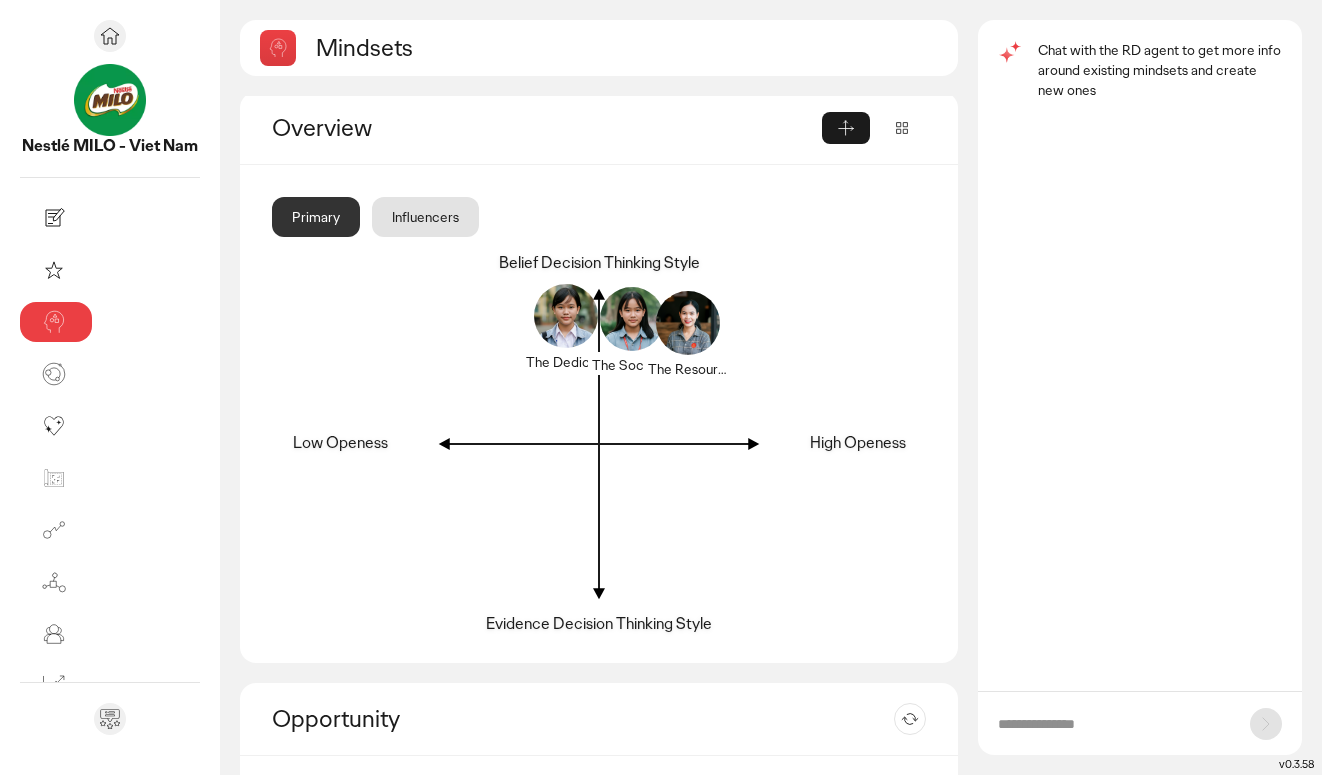 scroll, scrollTop: 8, scrollLeft: 0, axis: vertical 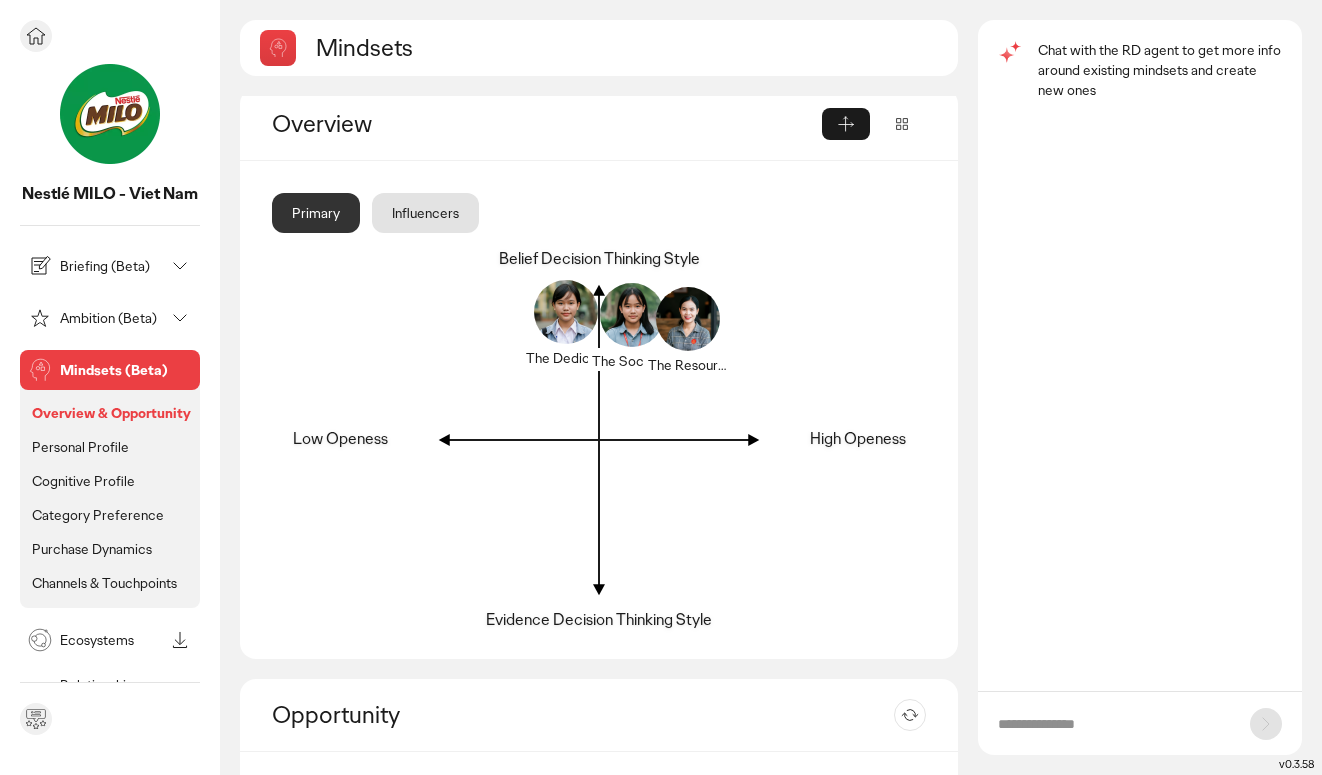 click on "Briefing (Beta)" at bounding box center (112, 266) 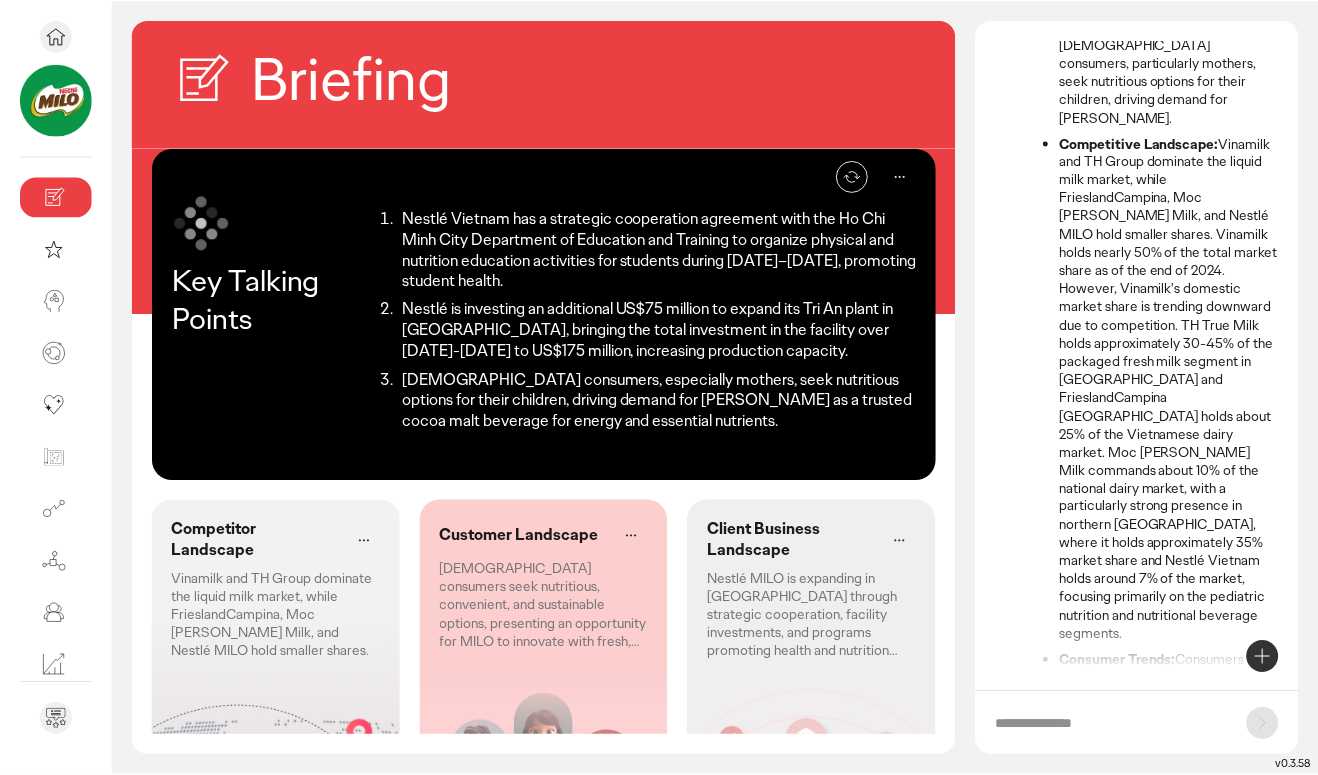 scroll, scrollTop: 0, scrollLeft: 0, axis: both 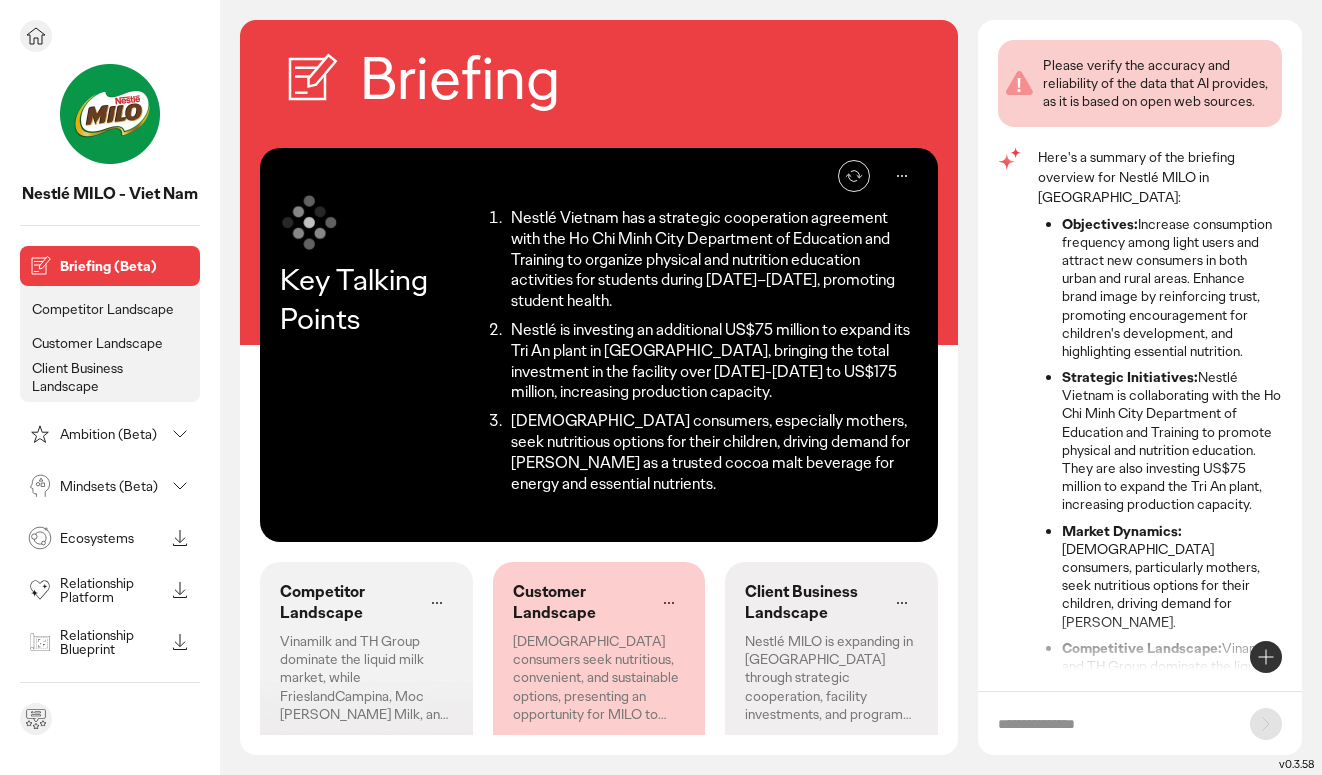 click 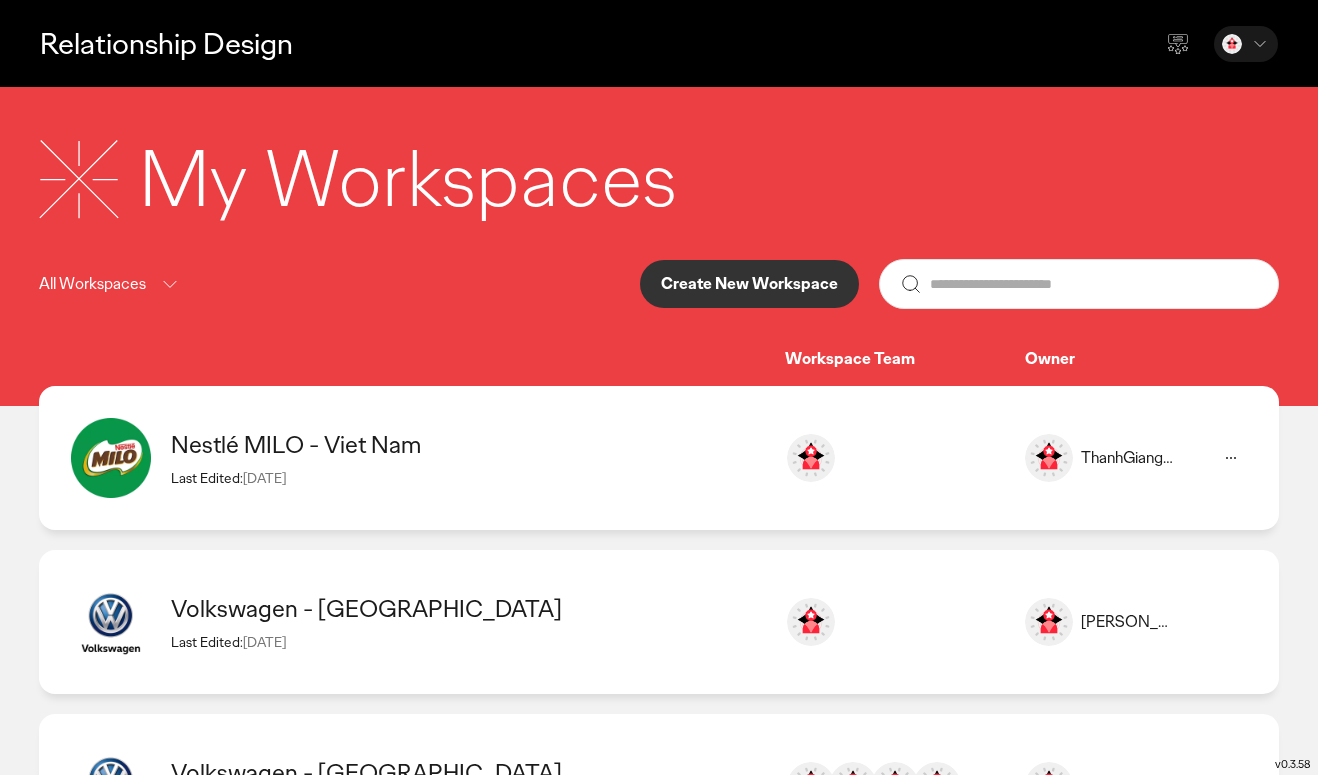 scroll, scrollTop: 122, scrollLeft: 0, axis: vertical 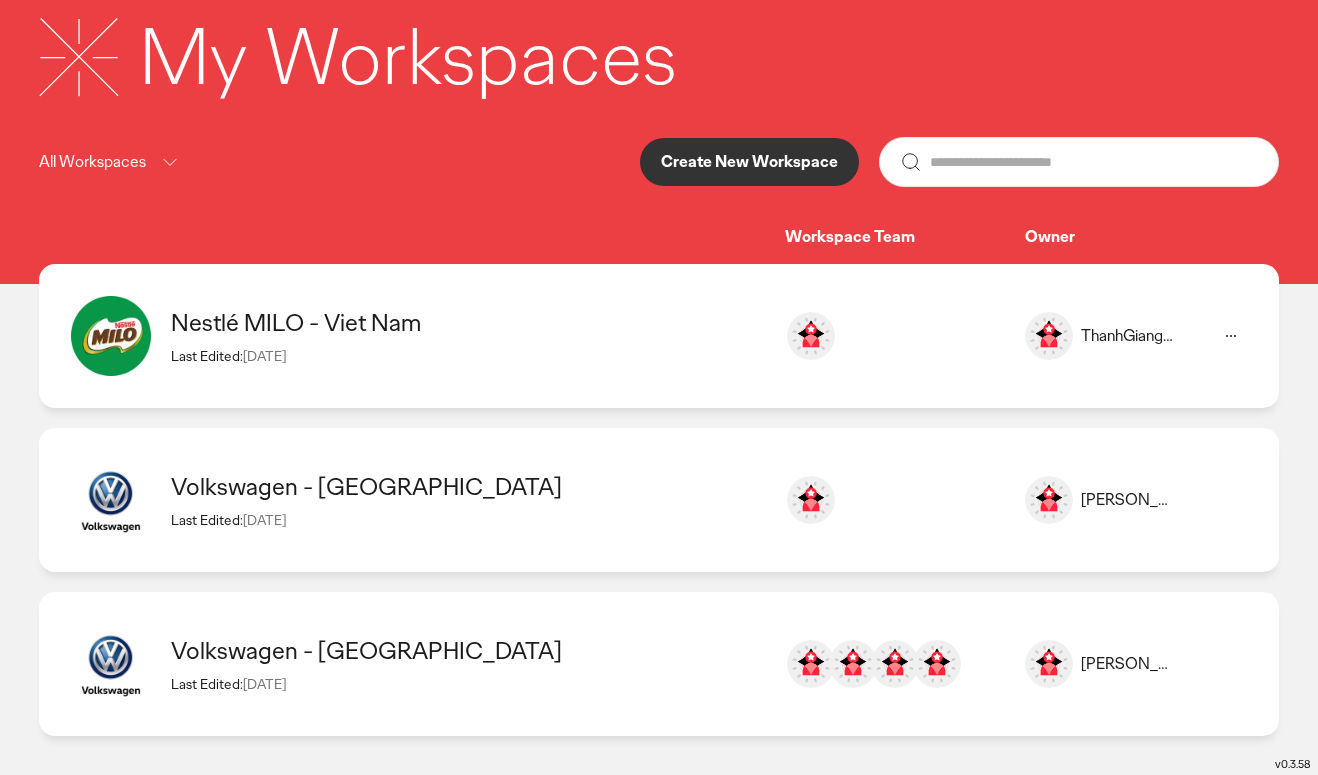 click on "All Workspaces" at bounding box center (92, 162) 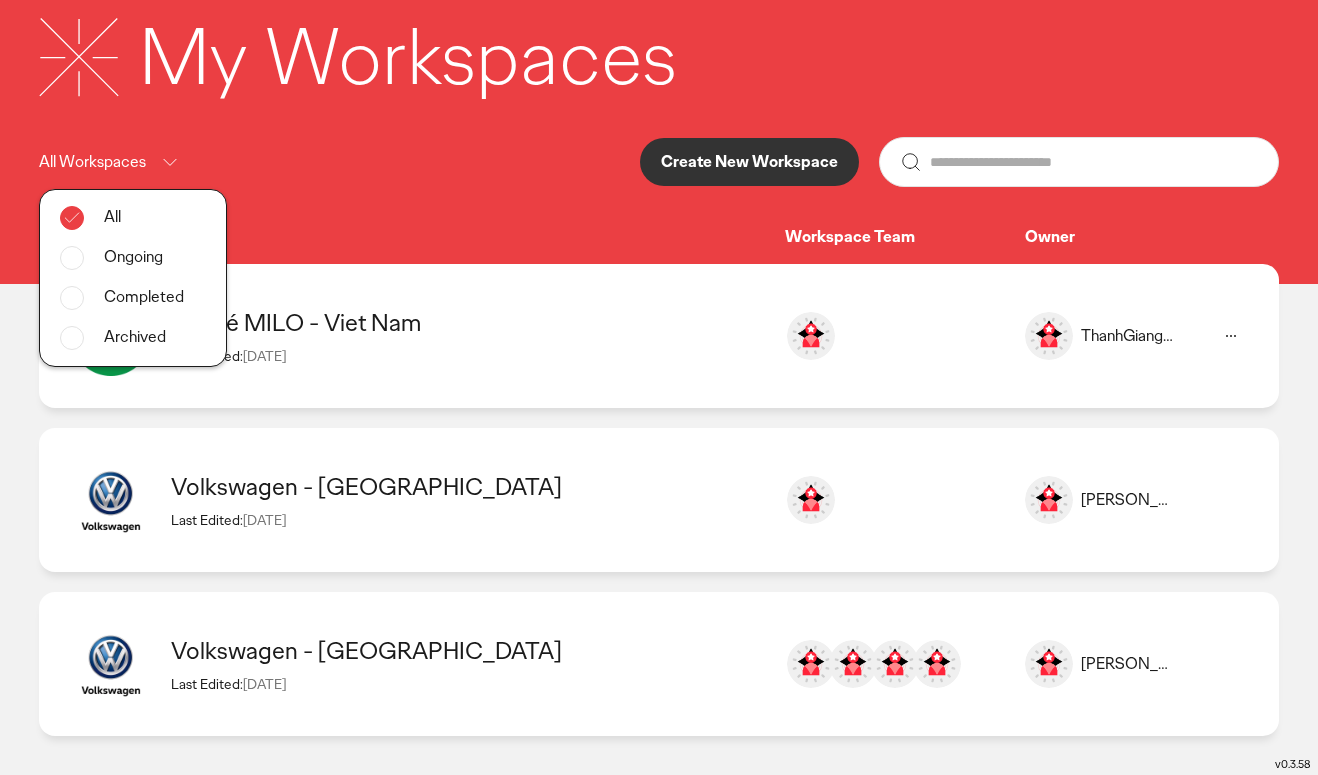 click on "Workspace Team   Owner" at bounding box center (659, 237) 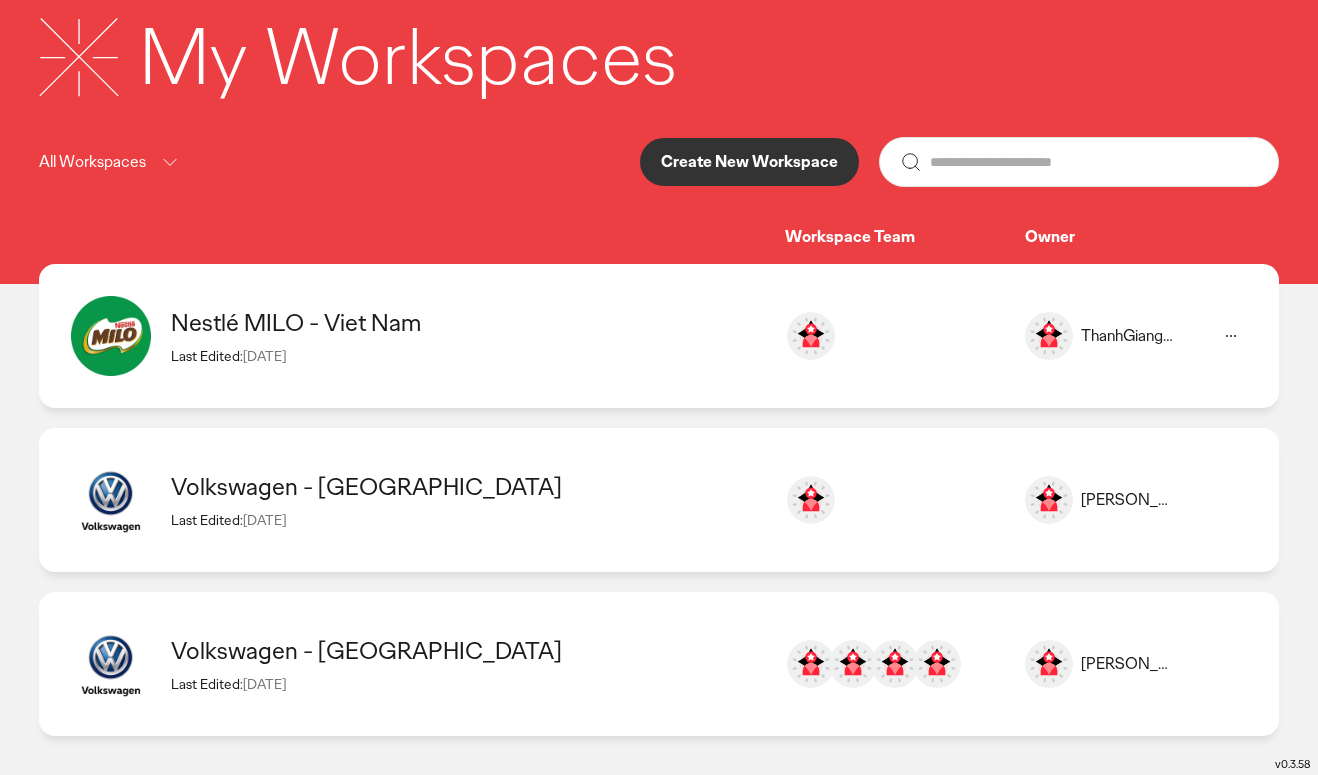 click 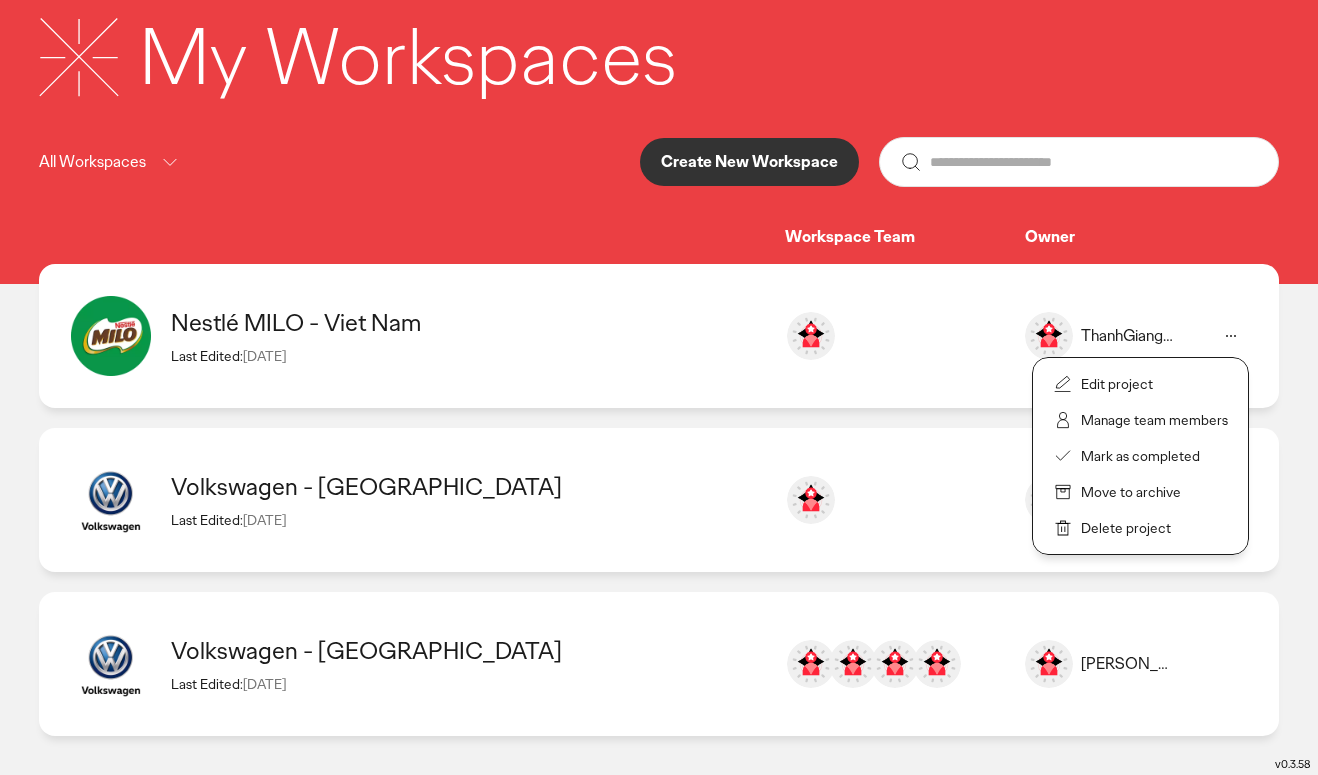 click 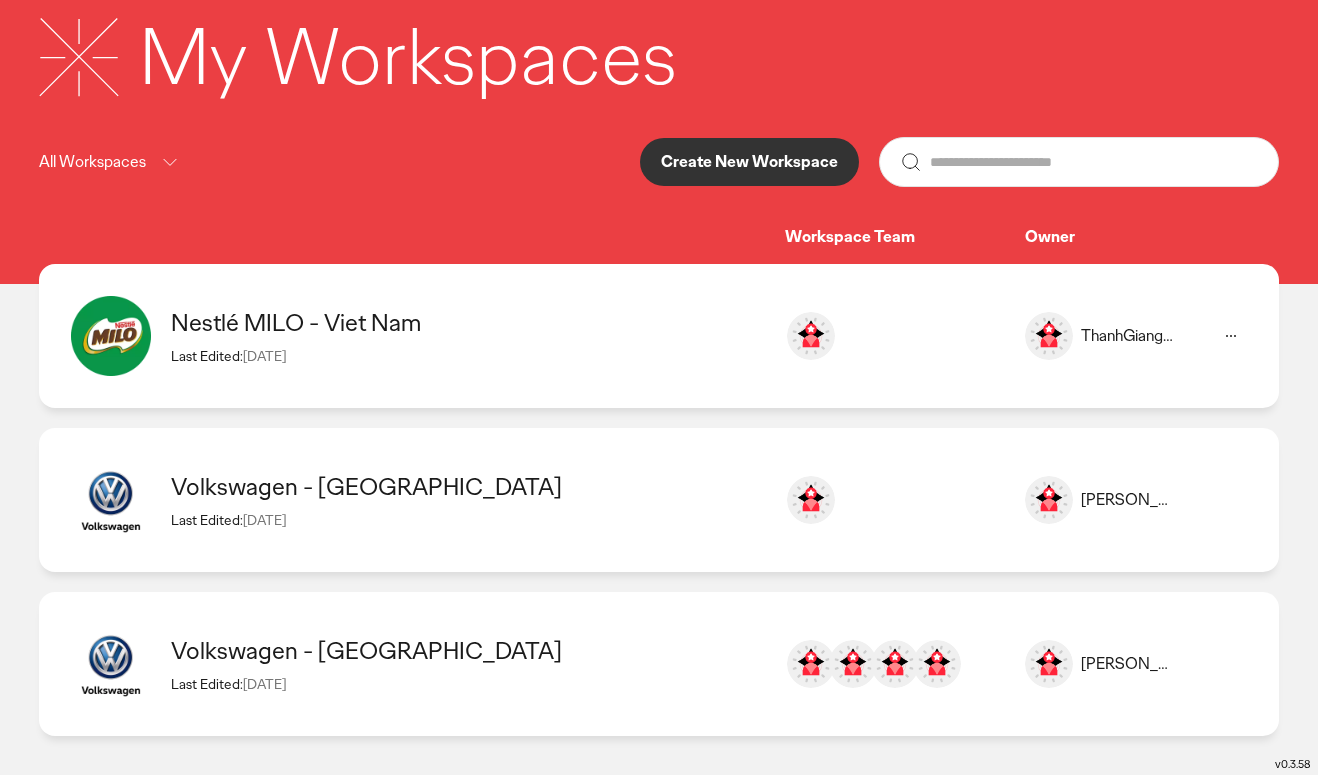 click on "Nestlé MILO  - Viet Nam  Last Edited:  [DATE]" 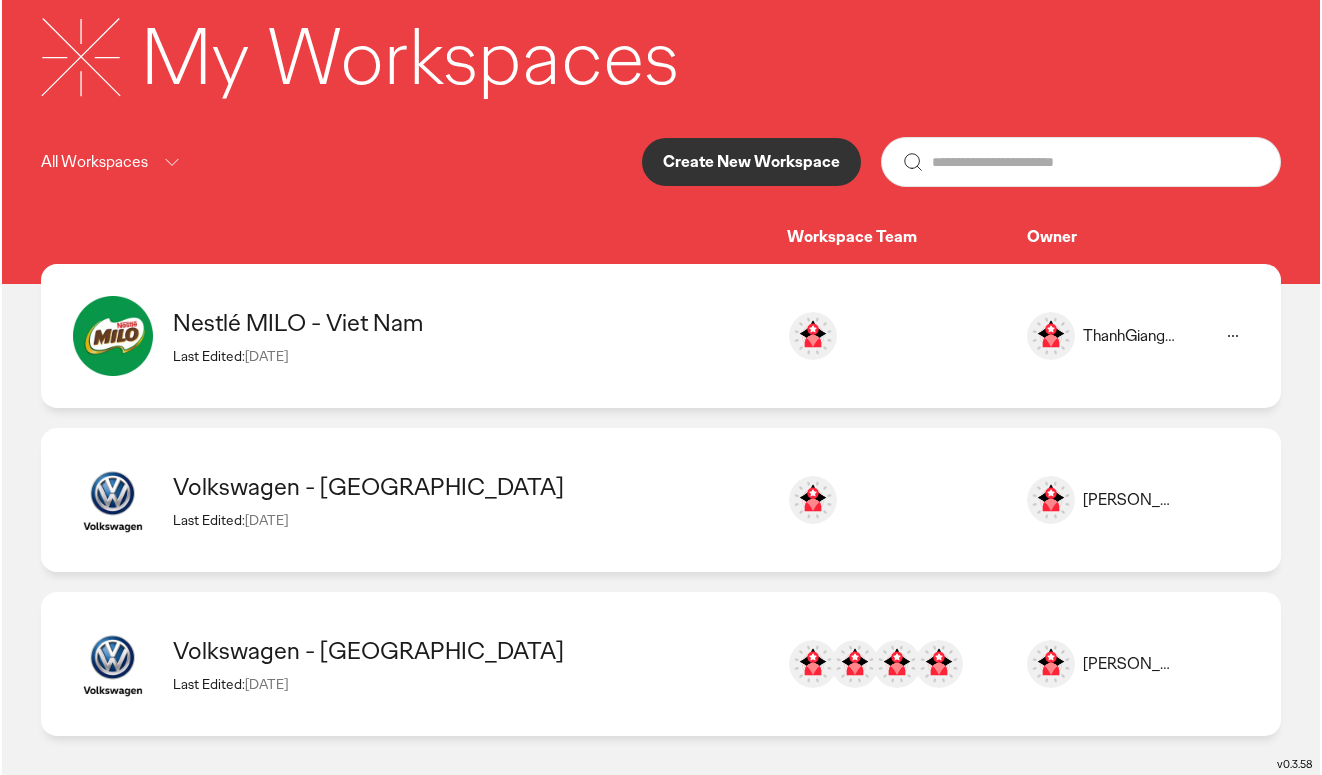 scroll, scrollTop: 0, scrollLeft: 0, axis: both 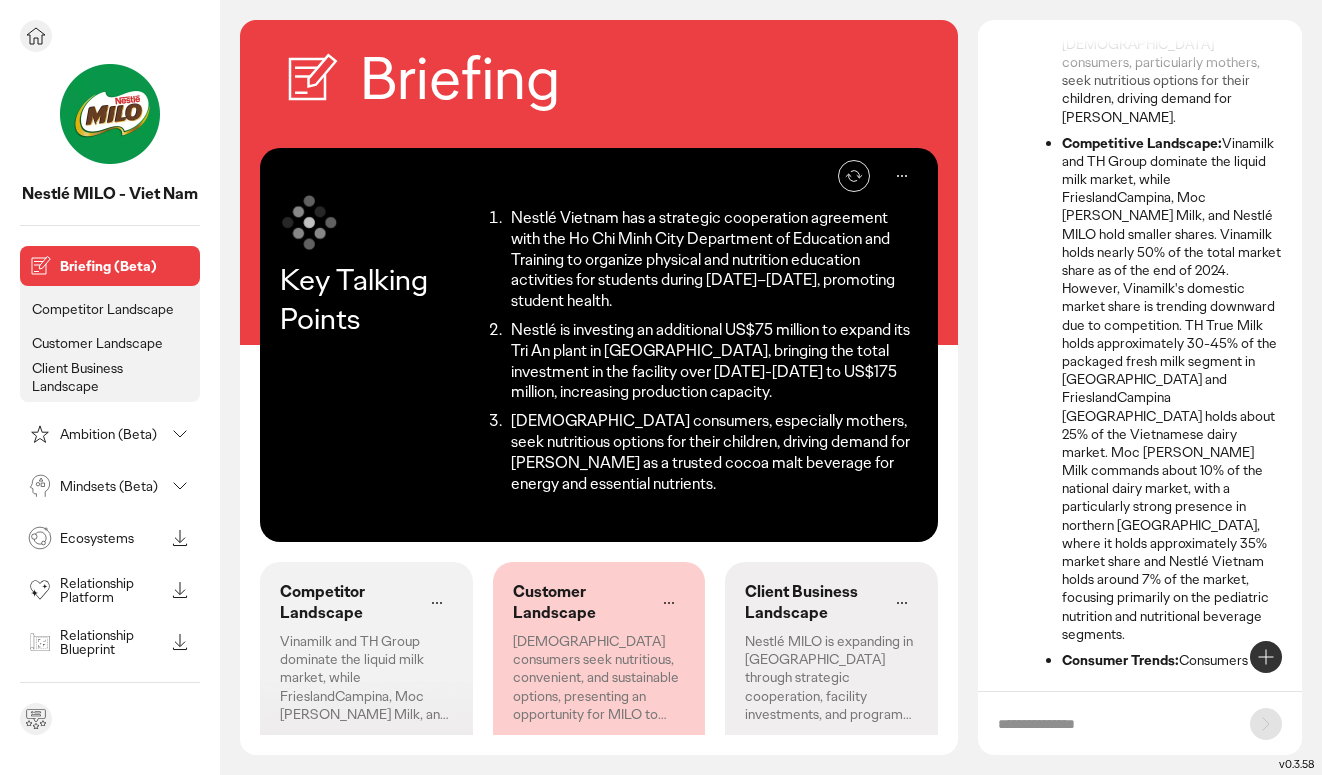 click on "Mindsets (Beta)" at bounding box center [110, 486] 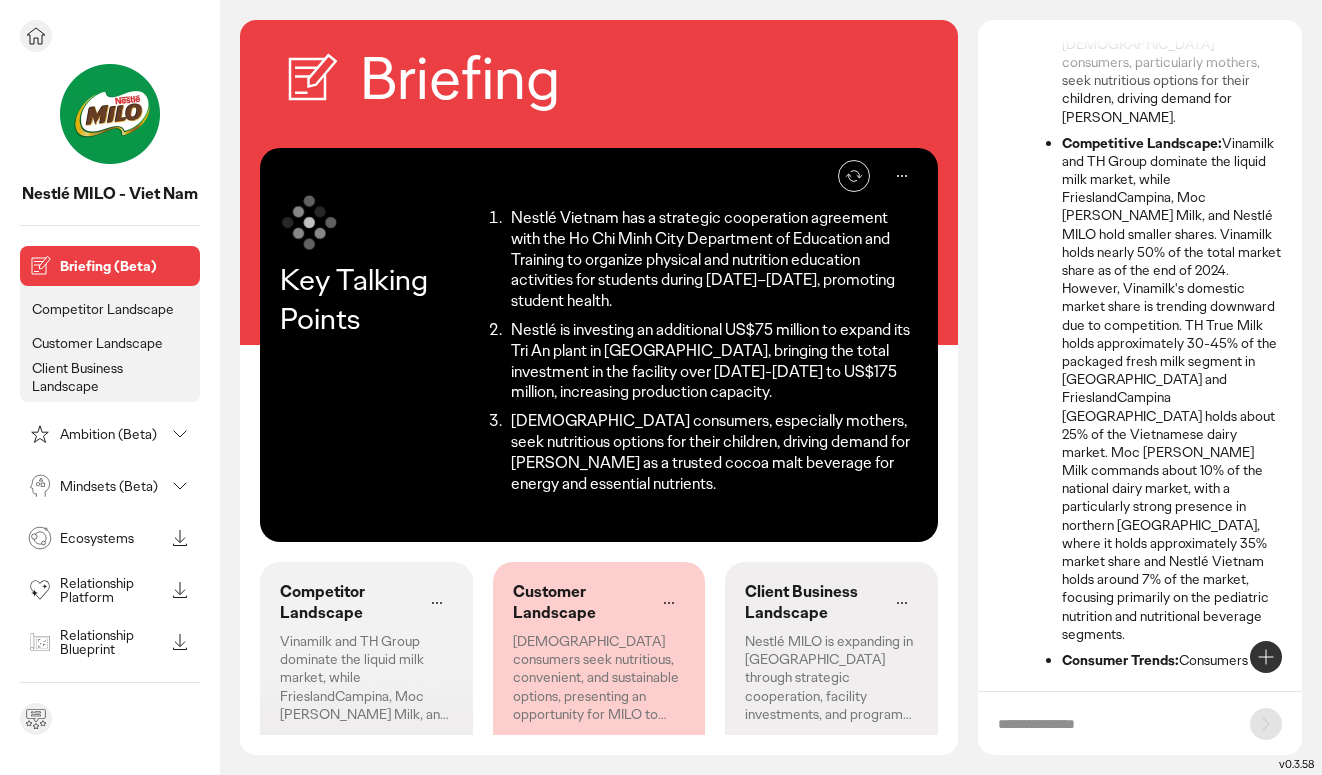 click on "Mindsets (Beta)" at bounding box center [112, 486] 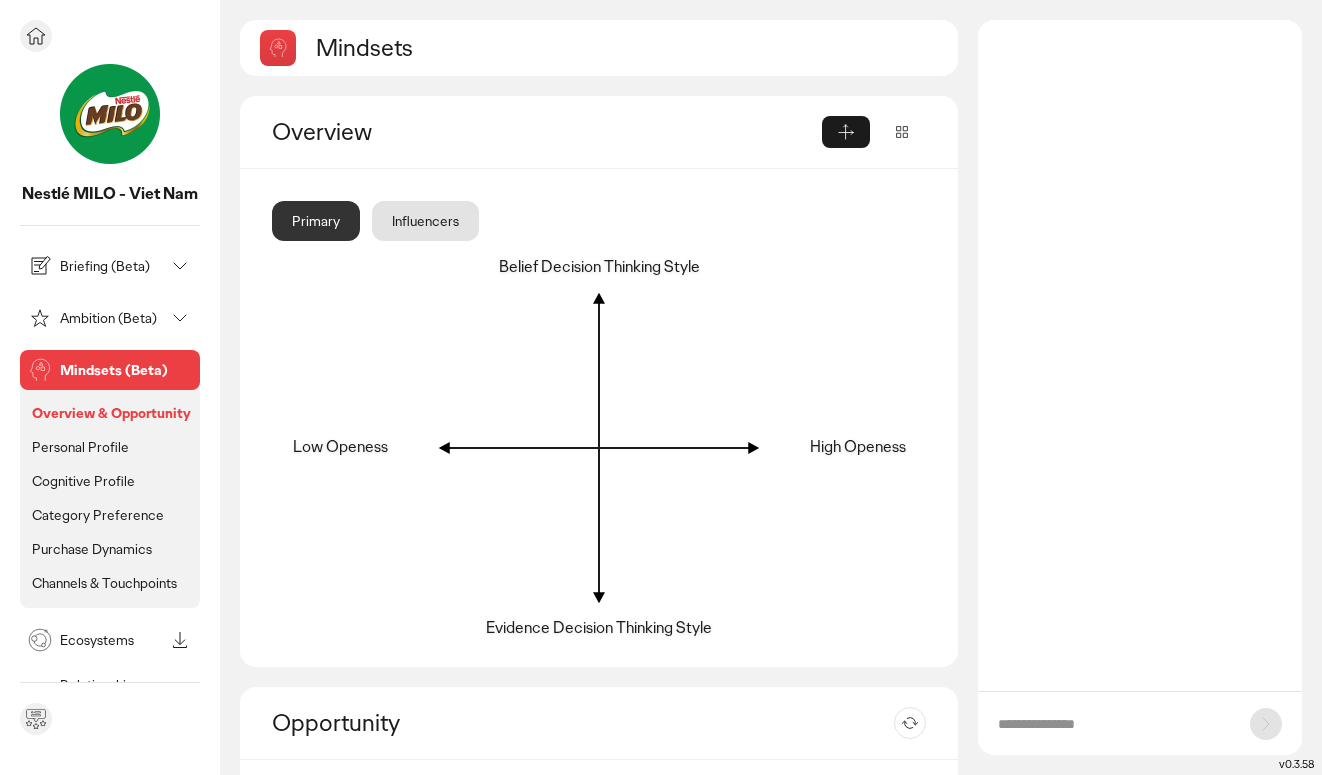 scroll, scrollTop: 0, scrollLeft: 0, axis: both 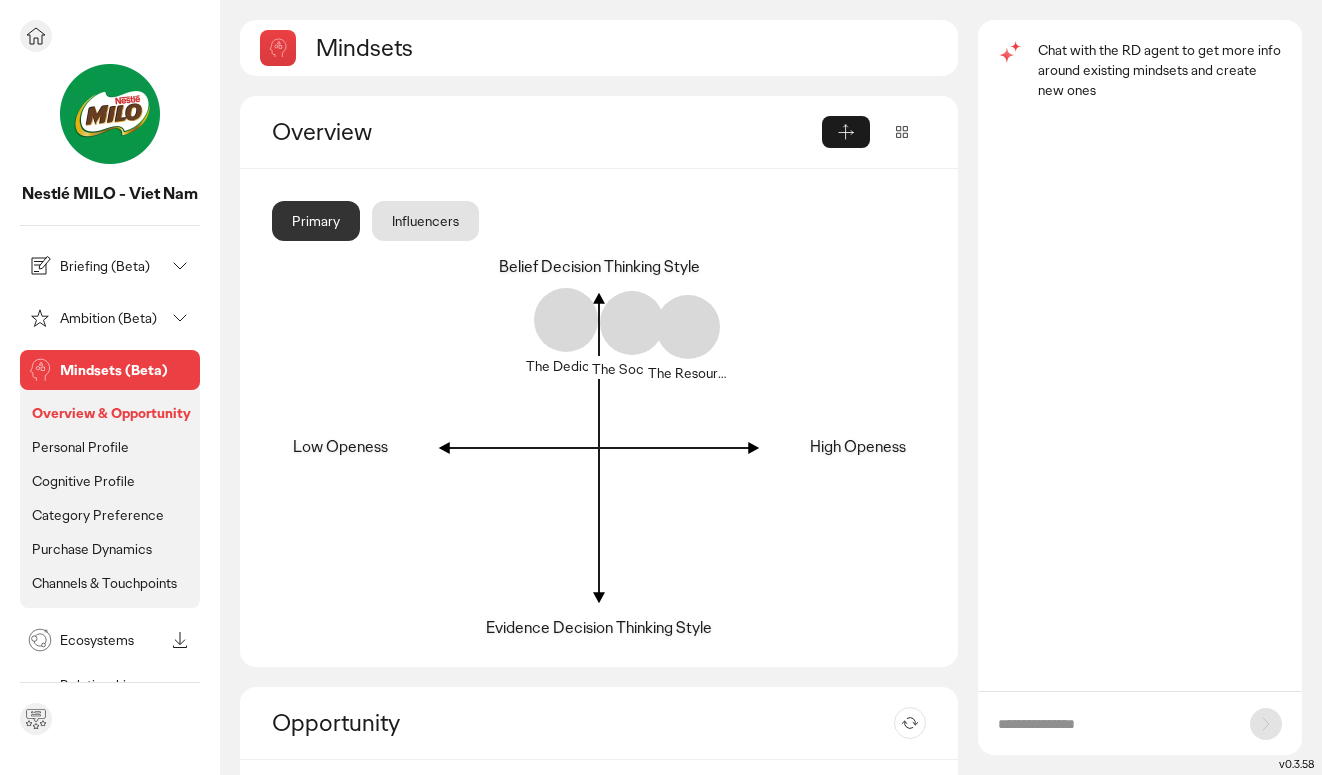 click on "Ambition (Beta)" at bounding box center (112, 318) 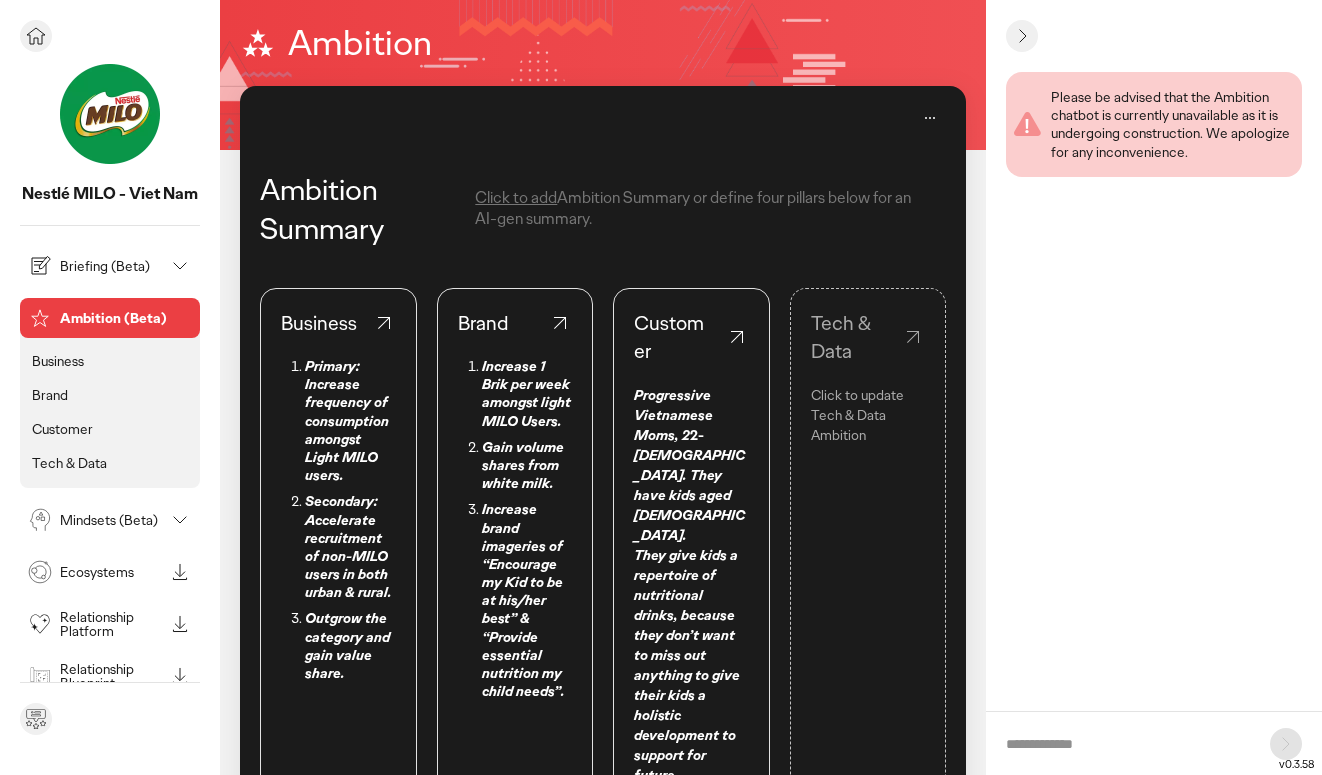 scroll, scrollTop: 263, scrollLeft: 0, axis: vertical 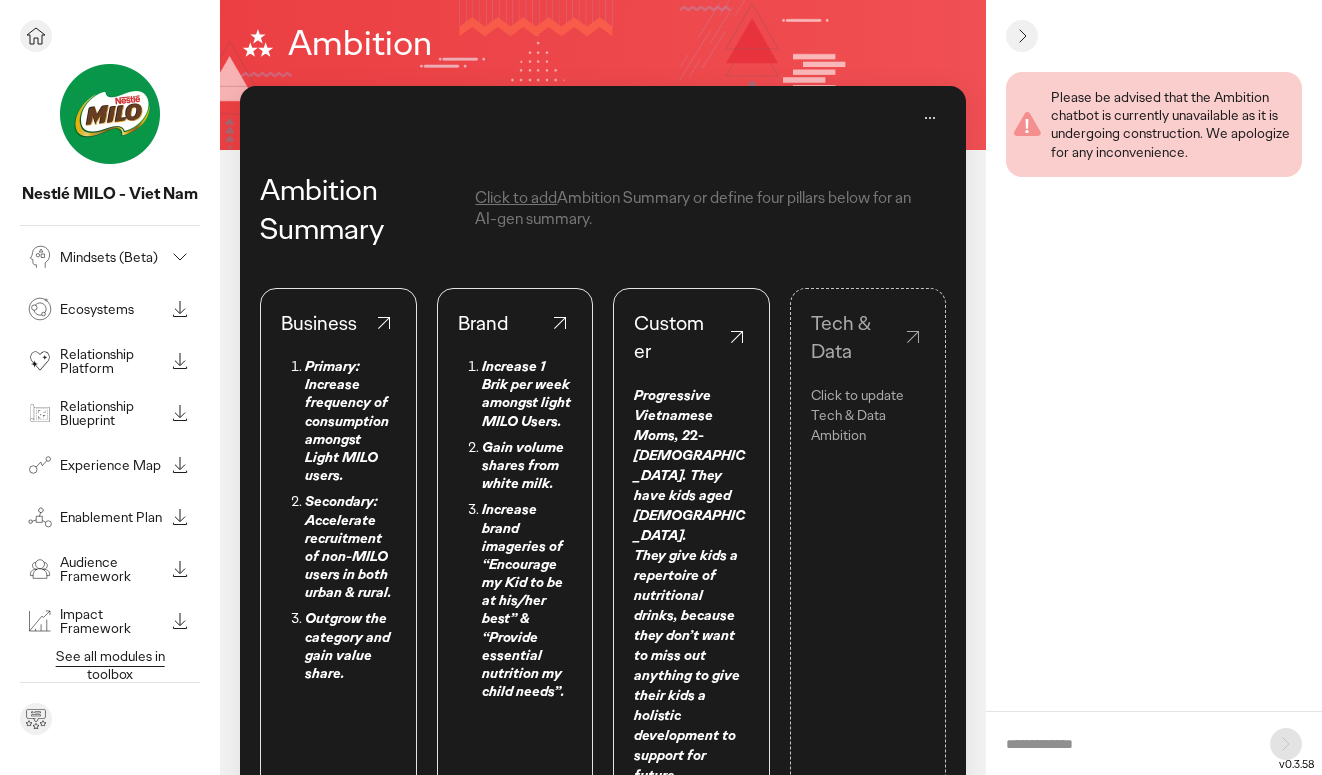 click on "Relationship Platform" at bounding box center [112, 361] 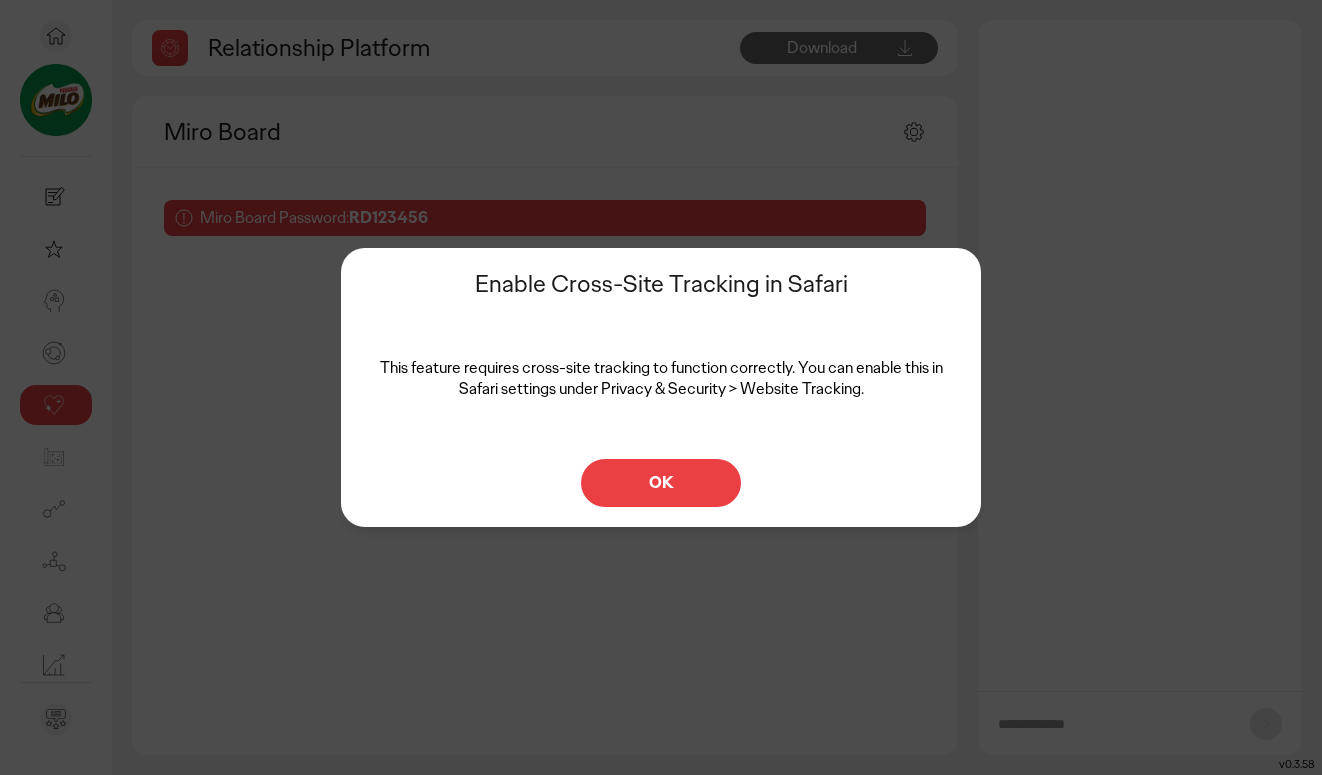 click on "OK" at bounding box center (661, 483) 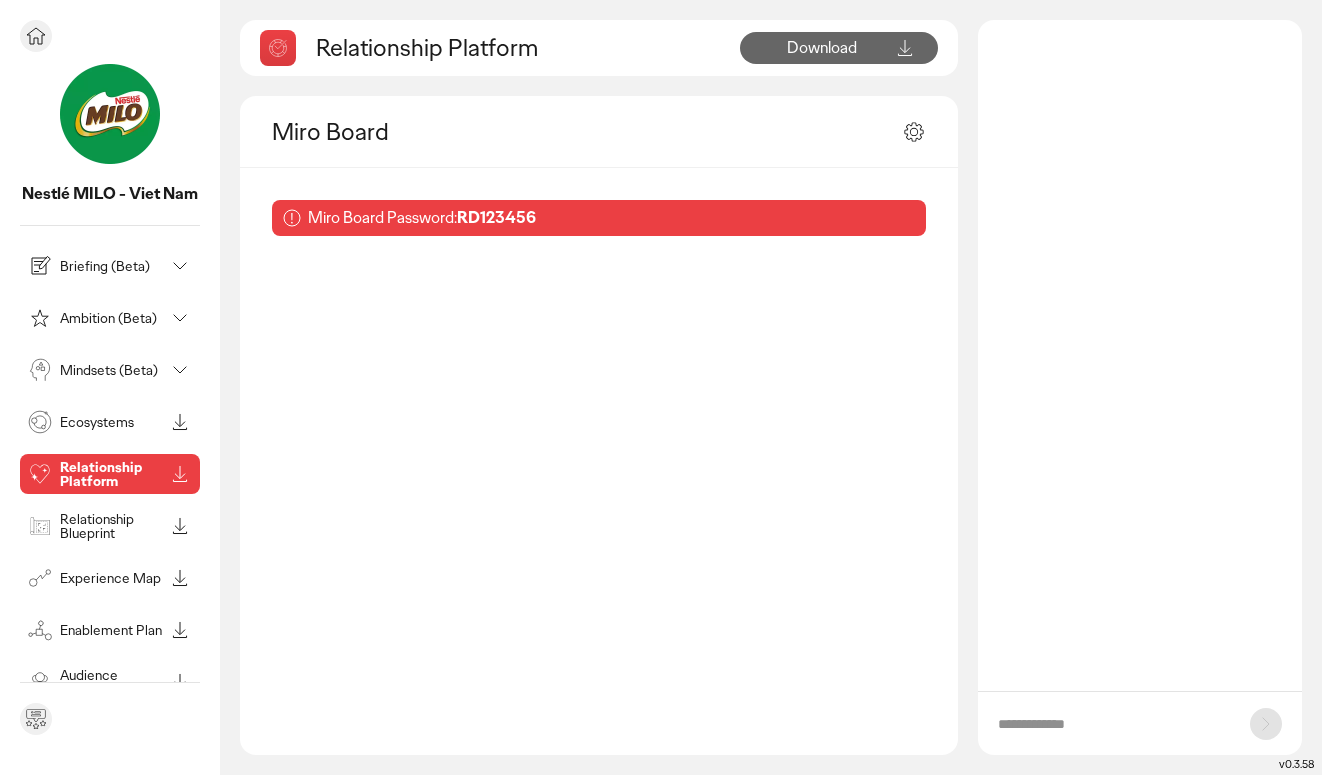 scroll, scrollTop: 113, scrollLeft: 0, axis: vertical 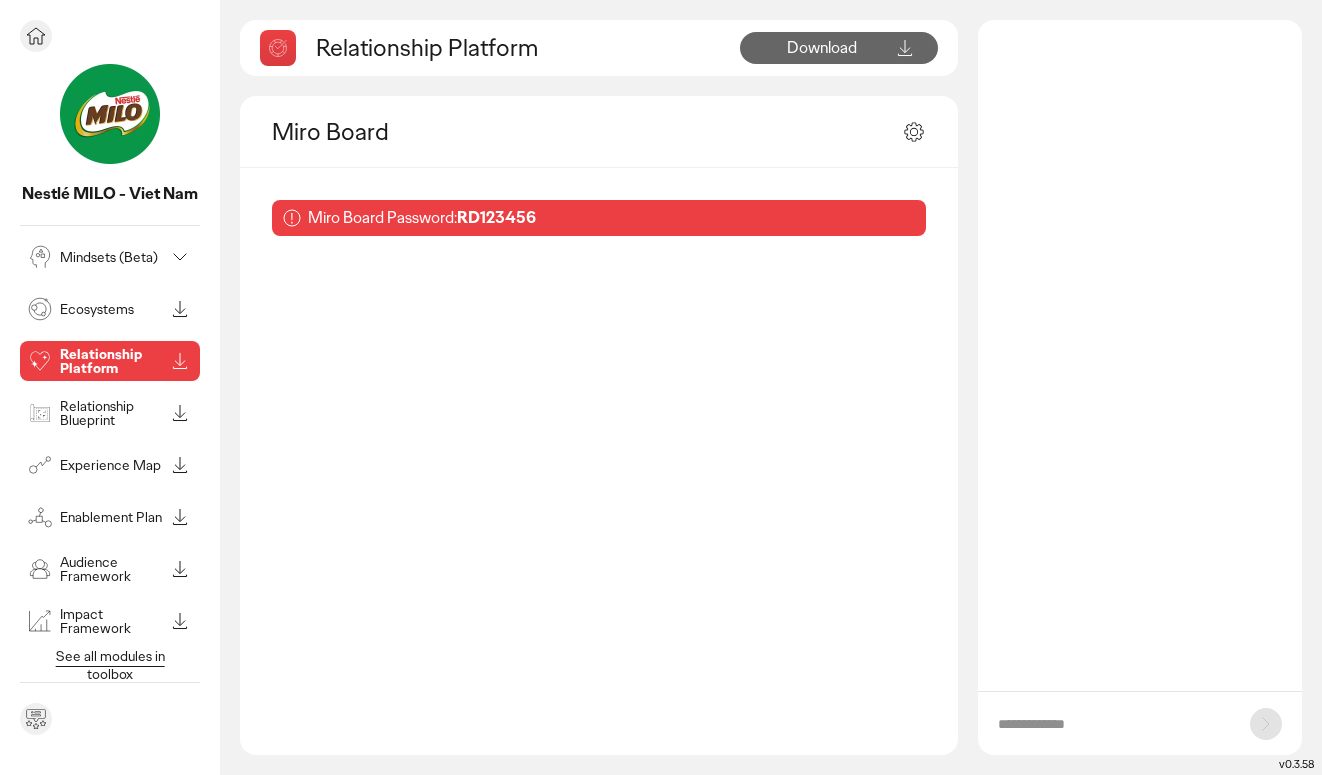 click on "Audience Framework" at bounding box center (112, 569) 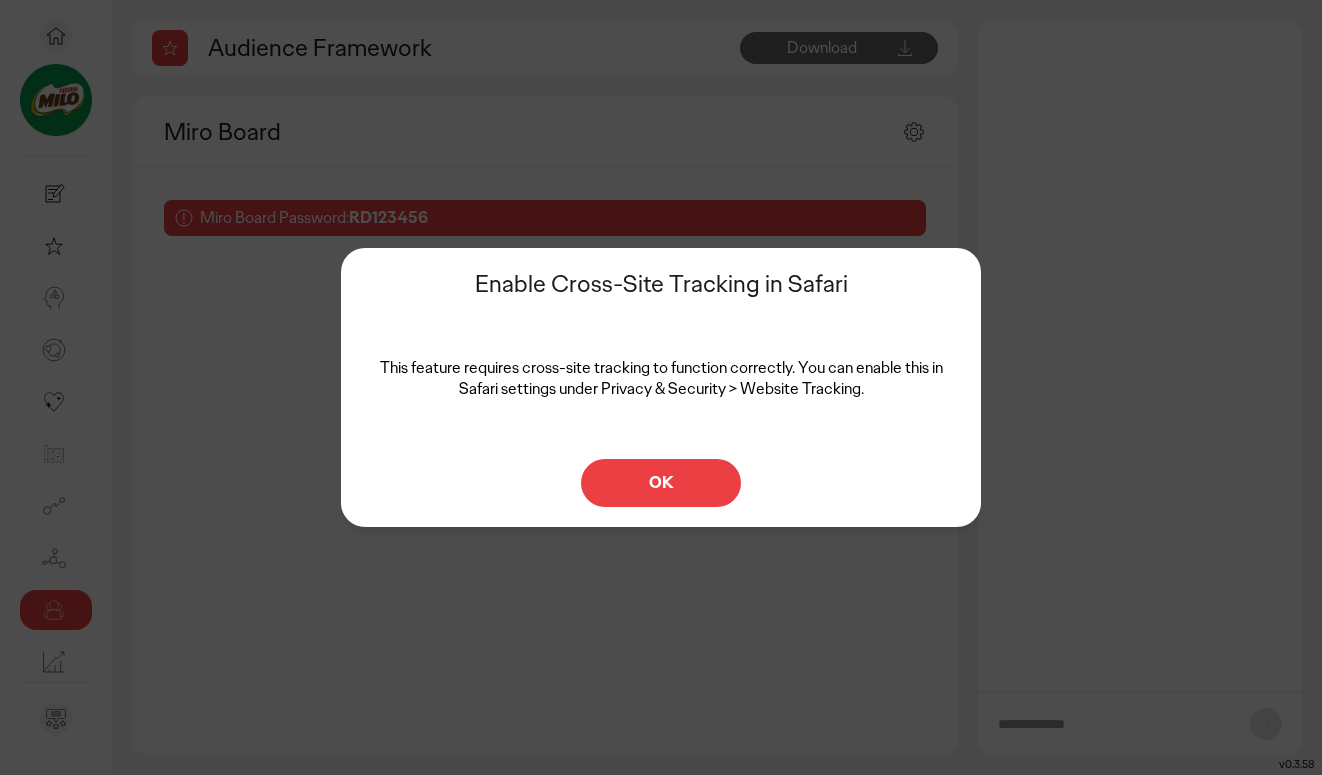 scroll, scrollTop: 3, scrollLeft: 0, axis: vertical 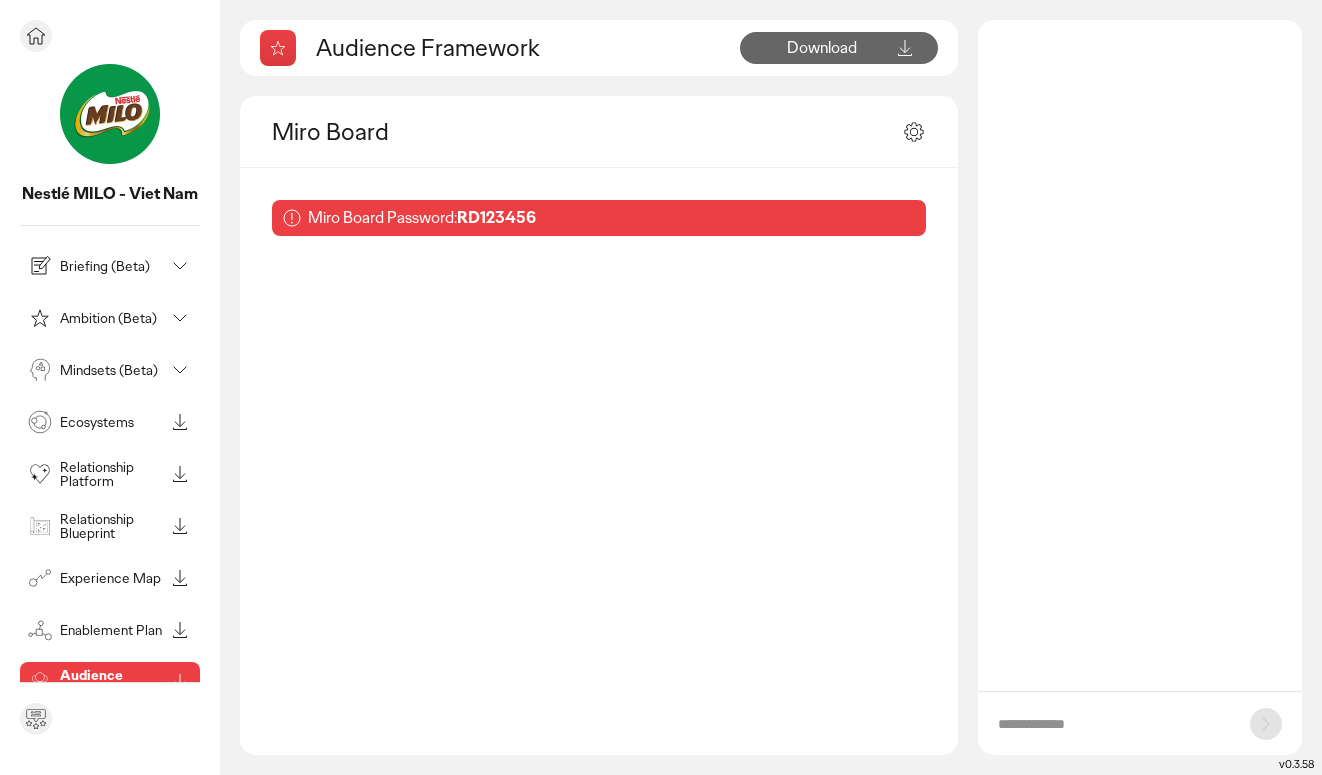 click on "Ambition (Beta)" at bounding box center (112, 318) 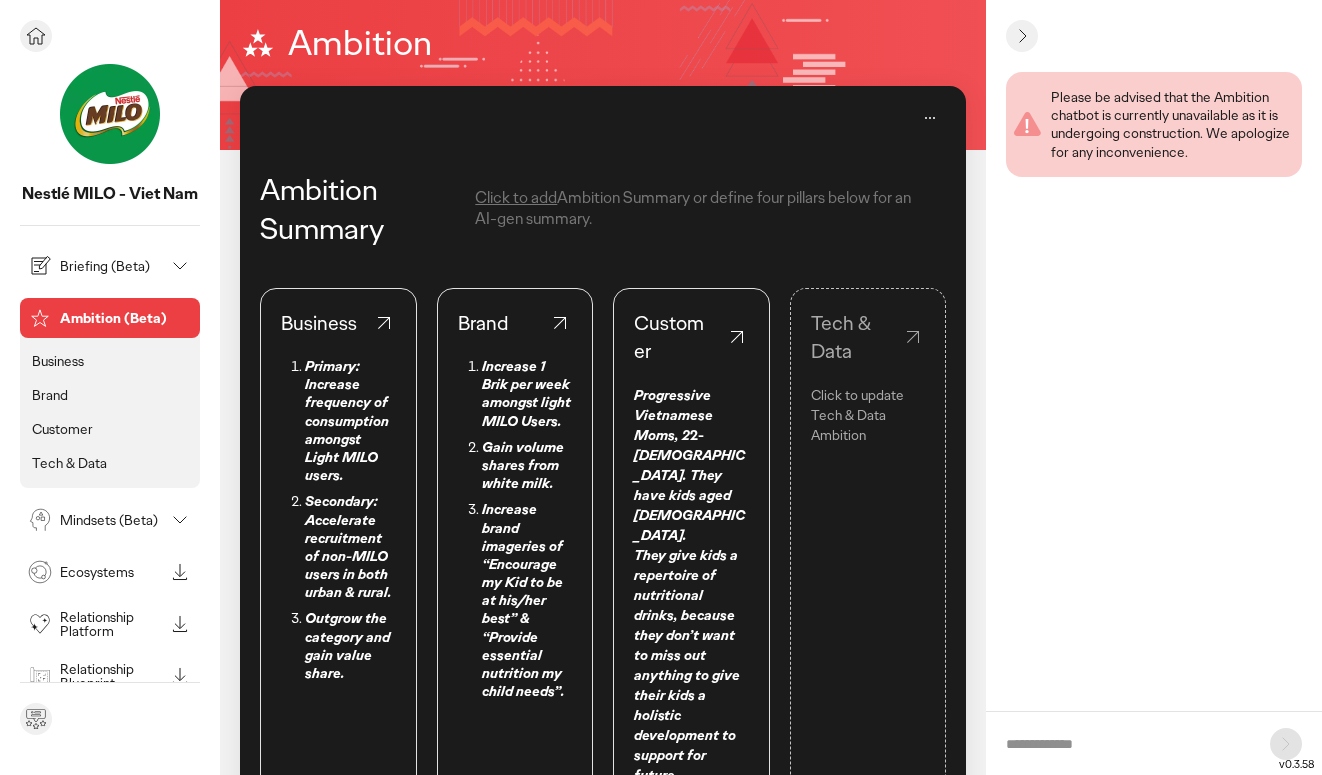 click on "Ecosystems" at bounding box center [94, 572] 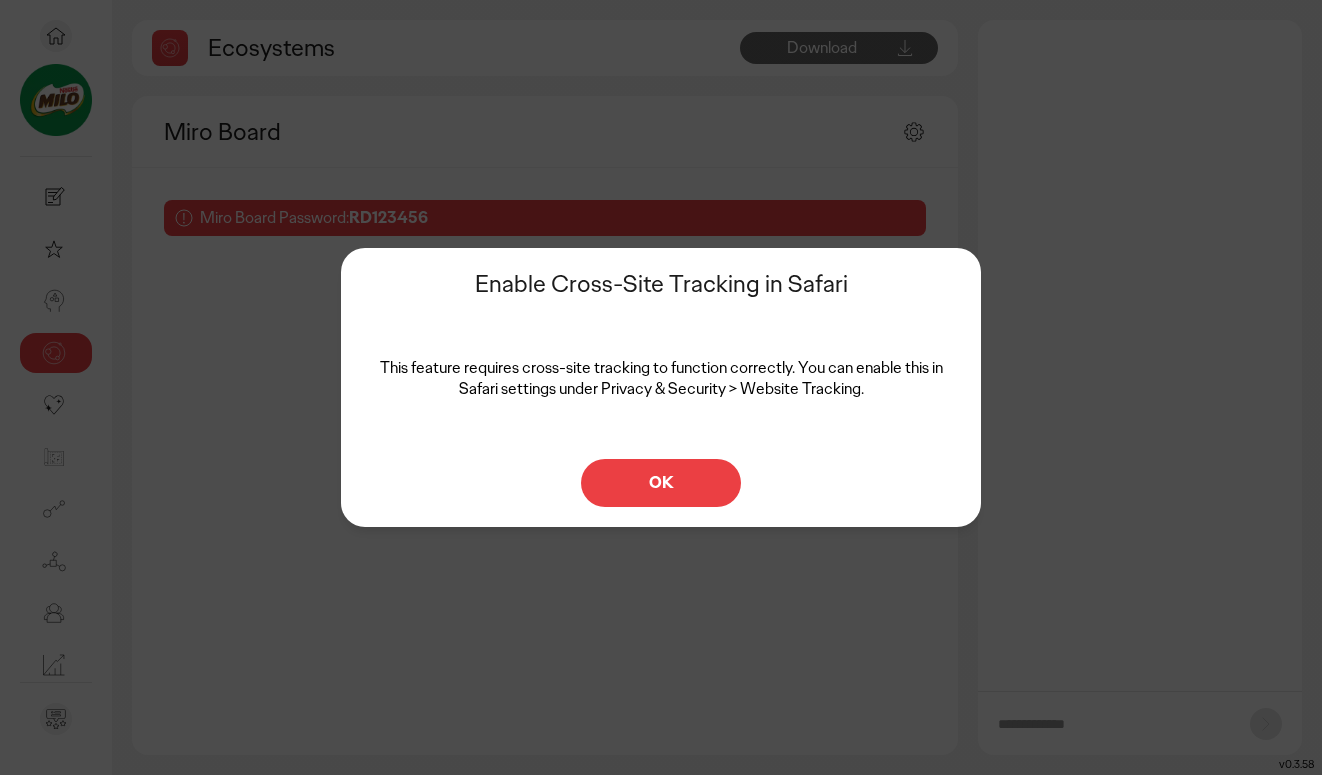 drag, startPoint x: 662, startPoint y: 477, endPoint x: 55, endPoint y: 473, distance: 607.0132 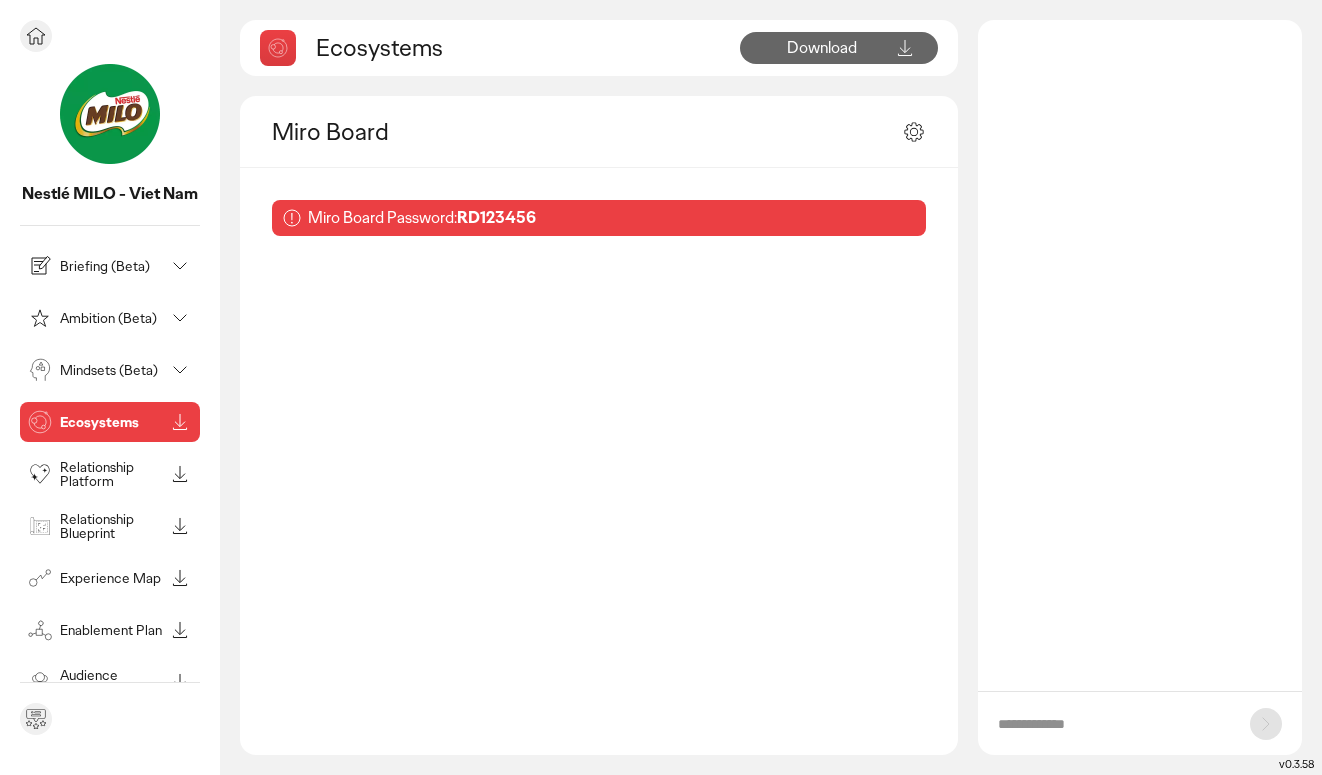 click on "Ambition (Beta)" at bounding box center (112, 318) 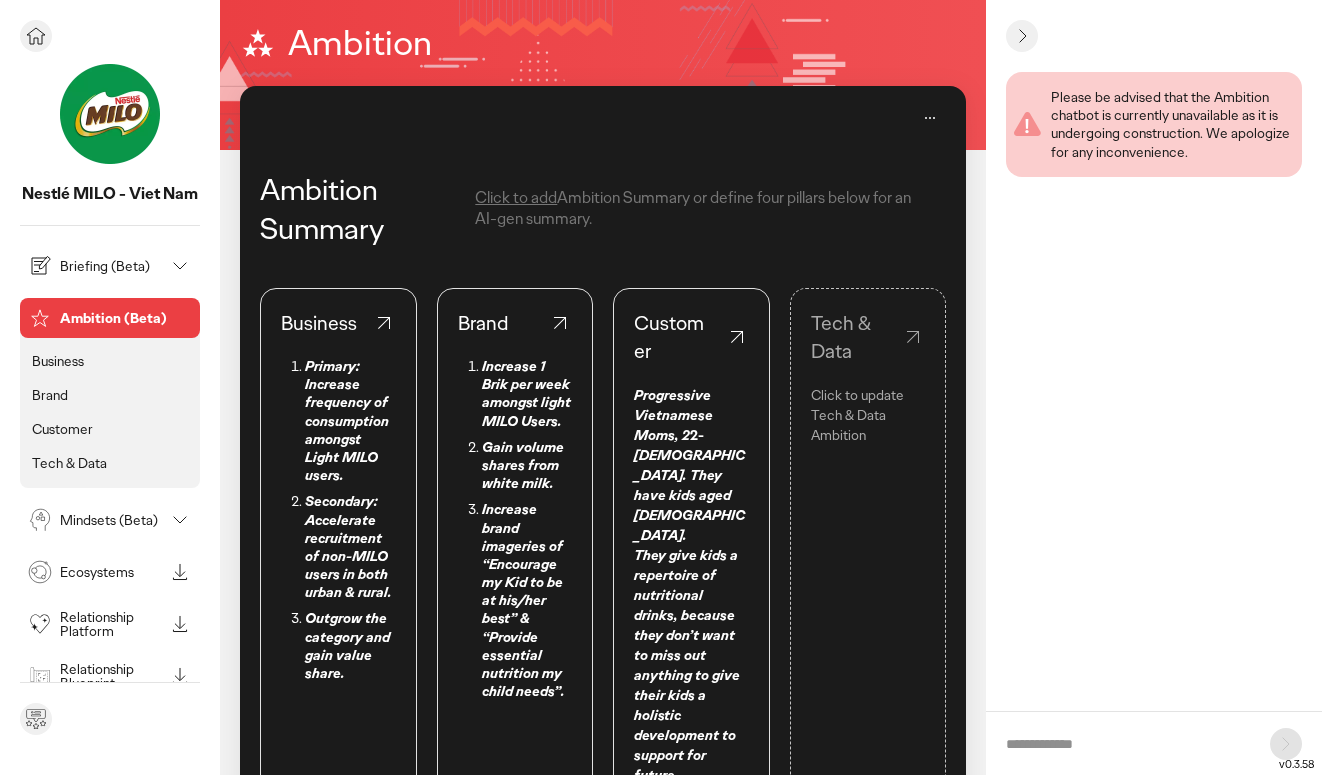 click on "Mindsets (Beta)" at bounding box center [112, 520] 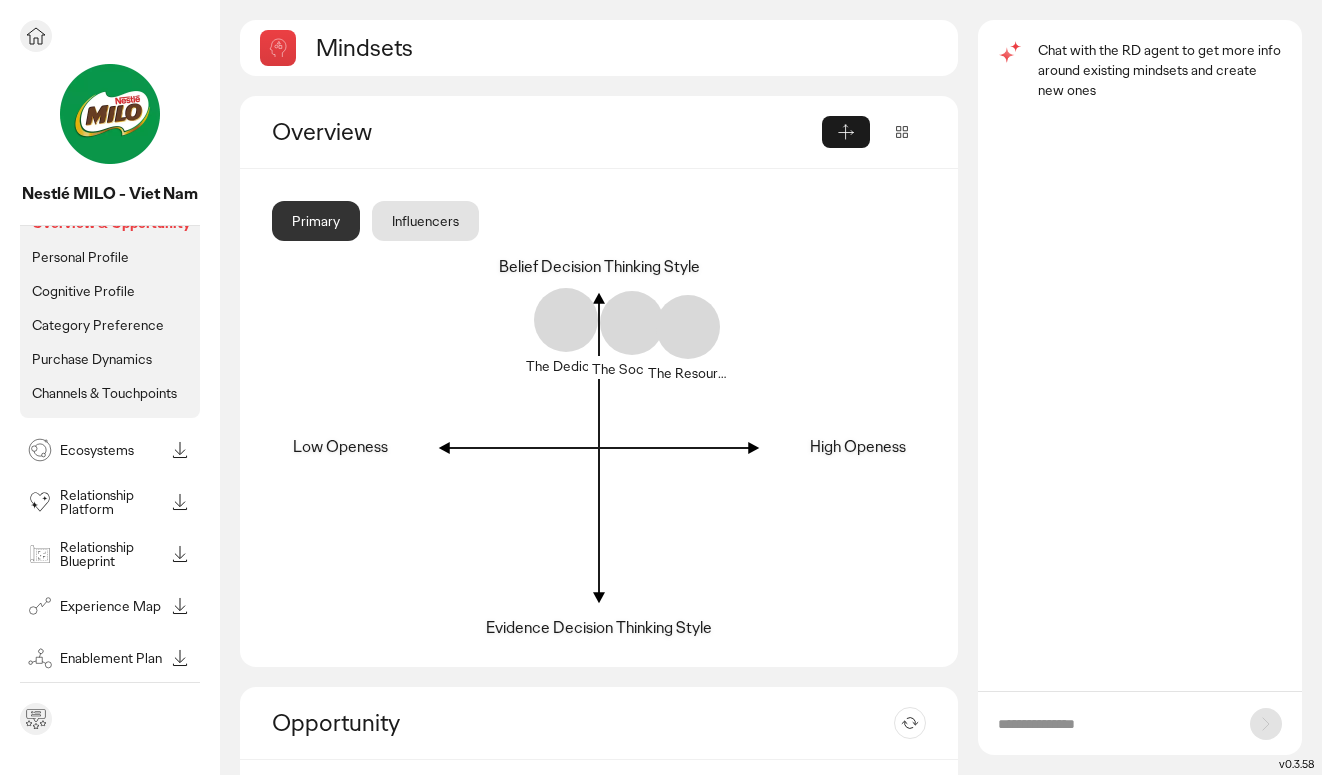 scroll, scrollTop: 331, scrollLeft: 0, axis: vertical 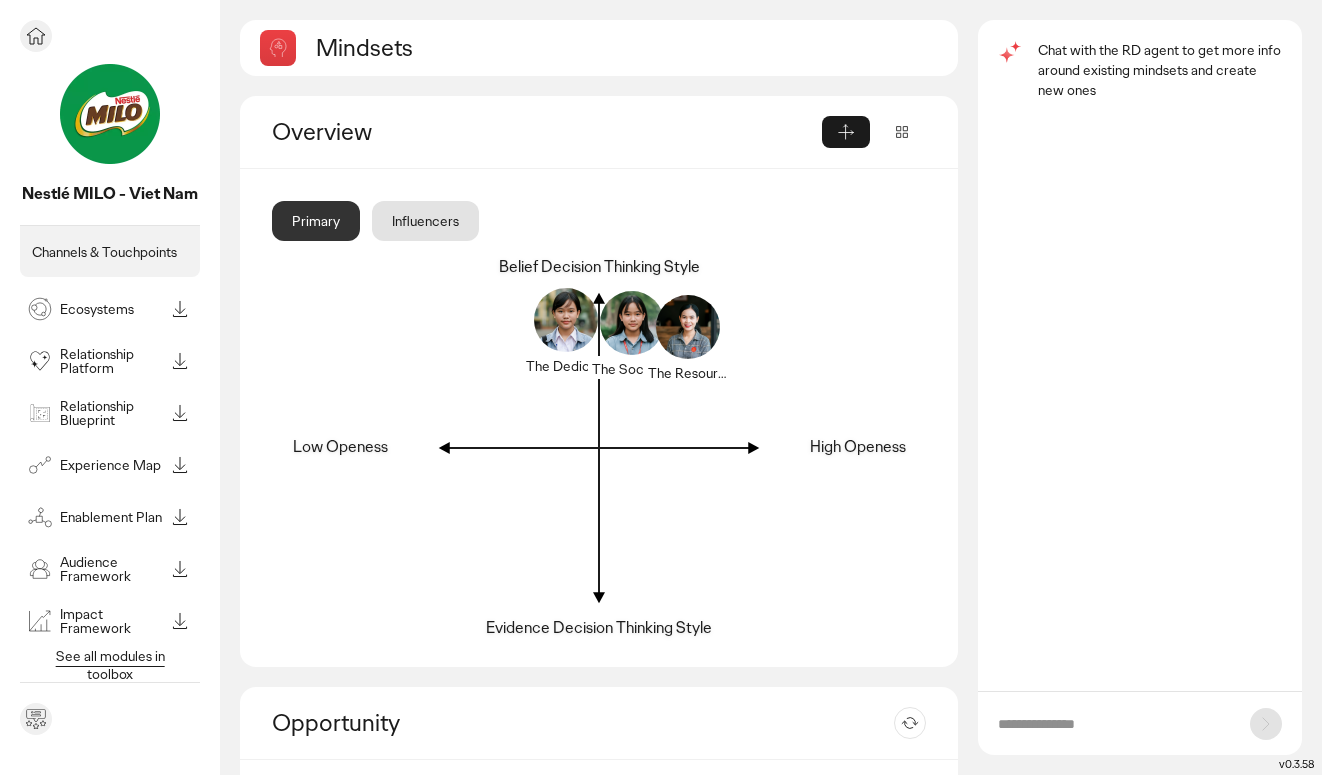 click on "See all modules in toolbox" at bounding box center [110, 665] 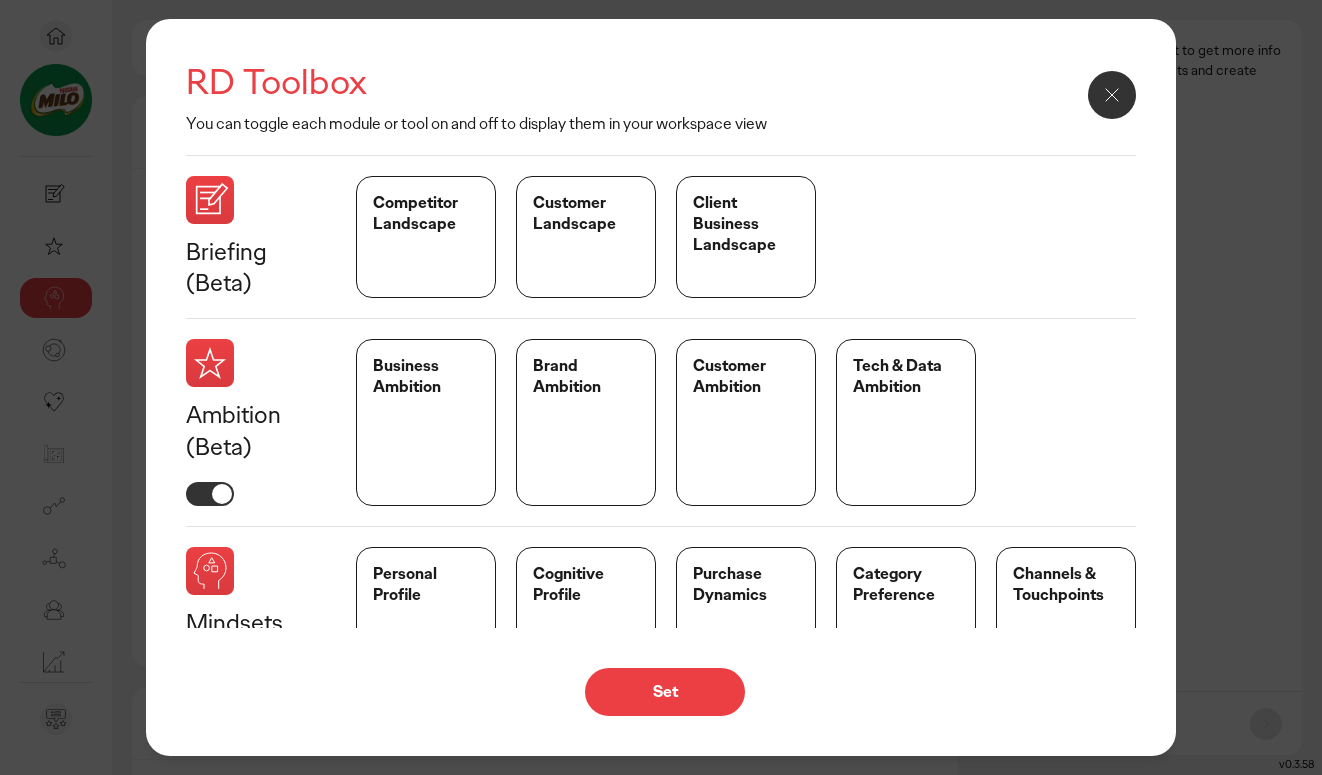 scroll, scrollTop: 3, scrollLeft: 0, axis: vertical 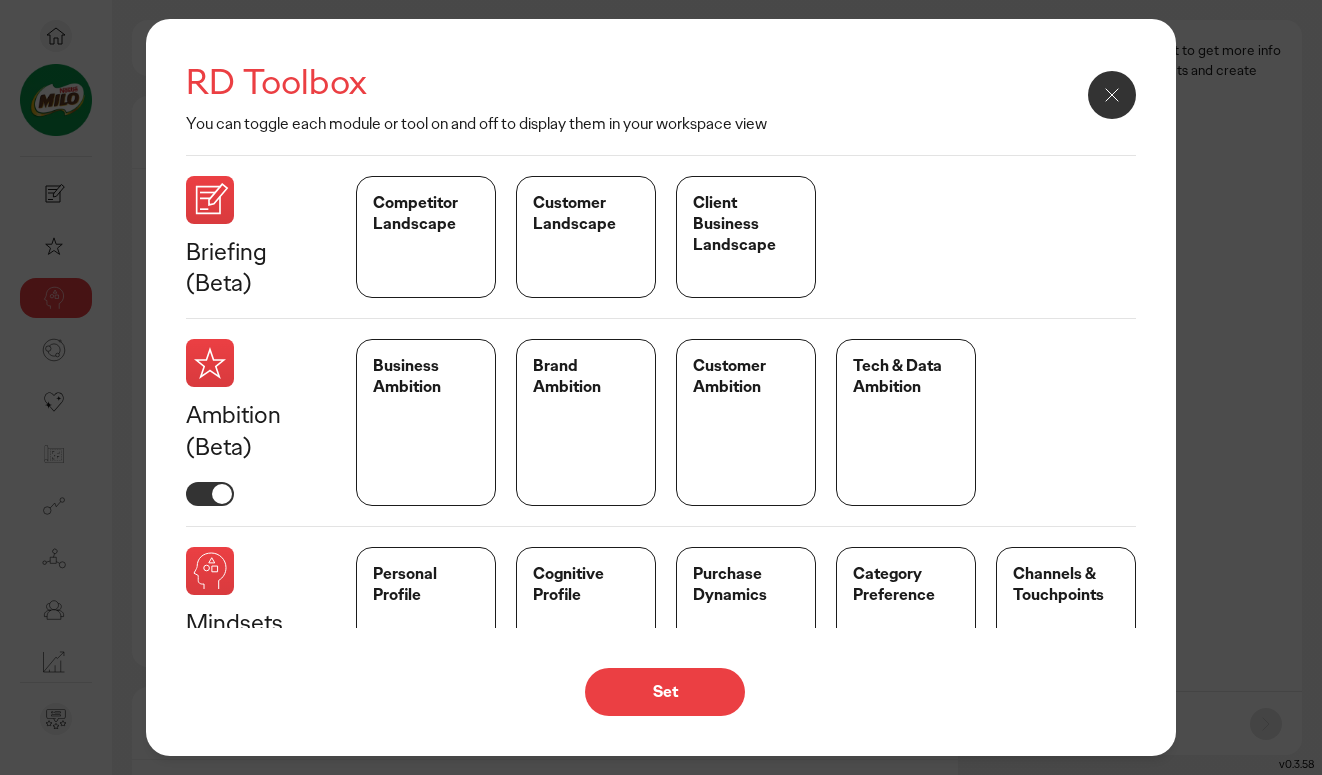 click 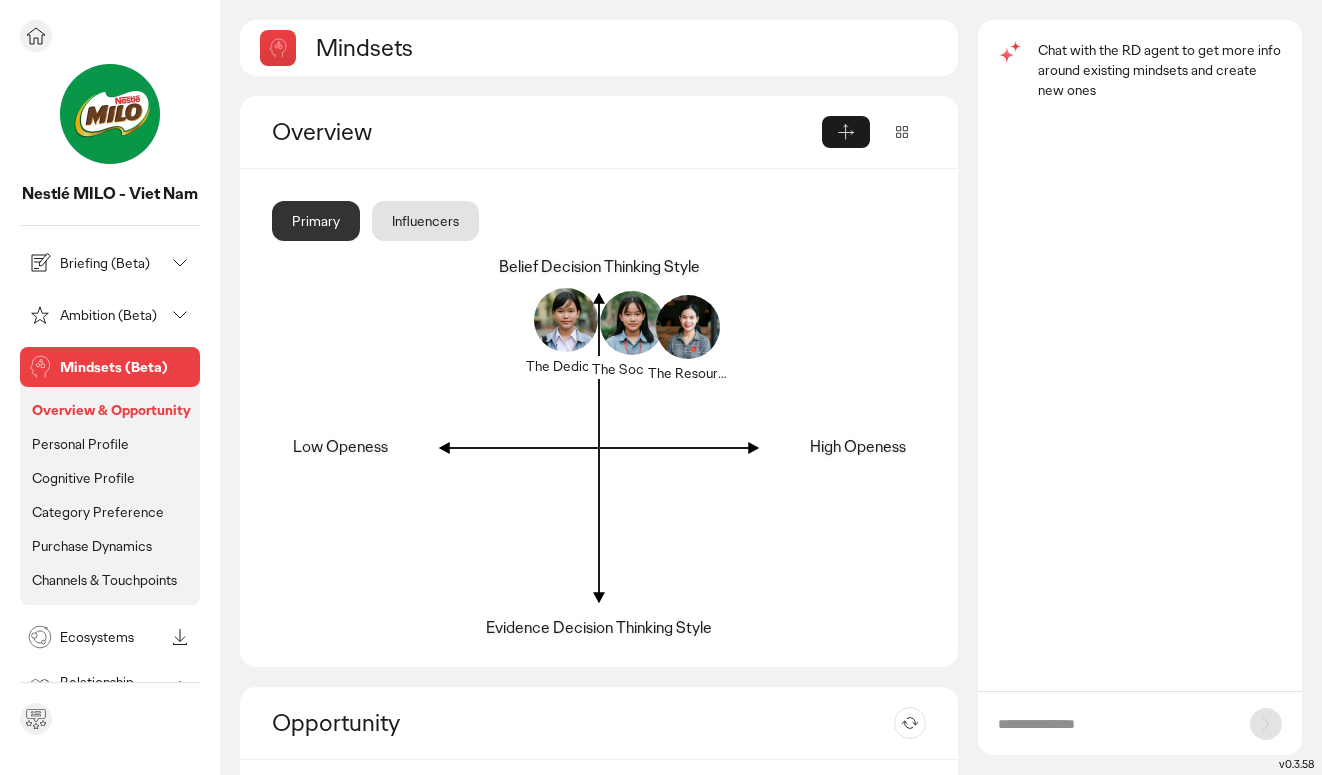 click on "Briefing (Beta)" at bounding box center (112, 263) 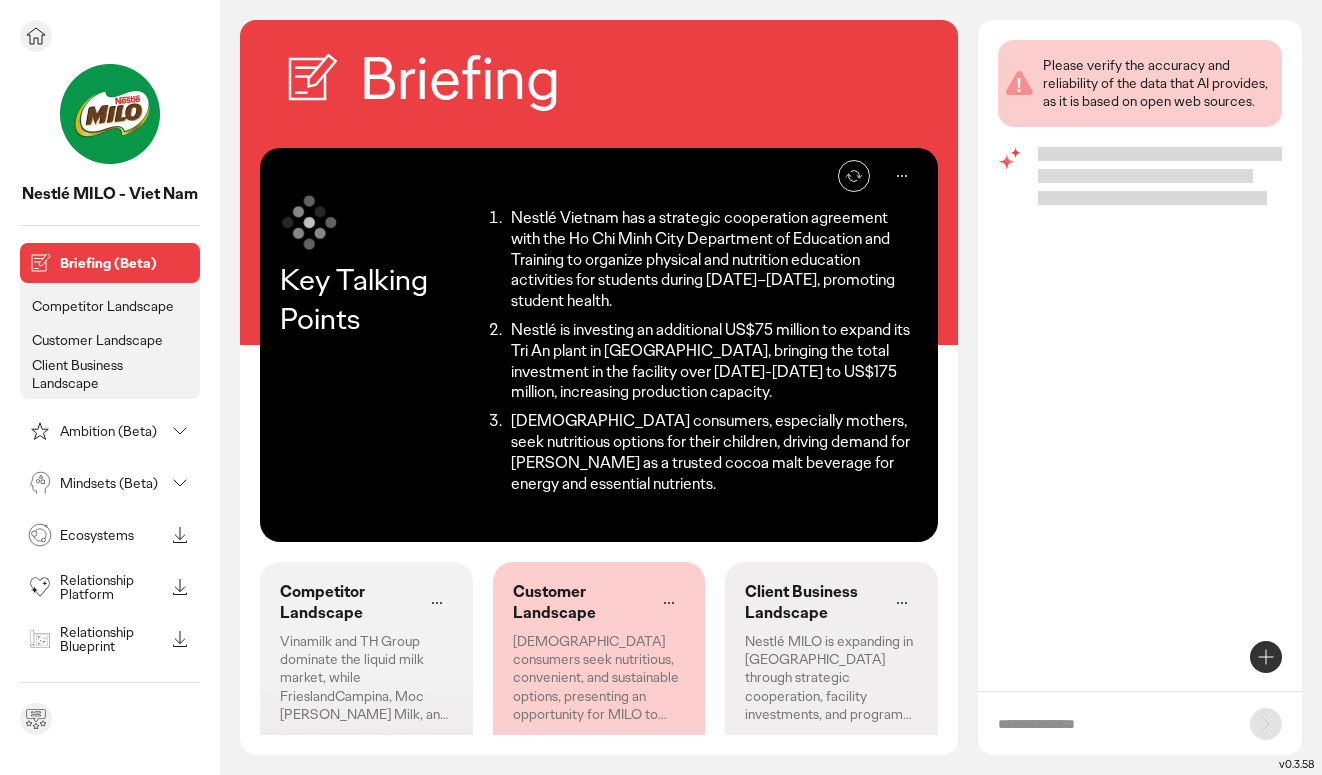 click on "Competitor Landscape" at bounding box center [103, 306] 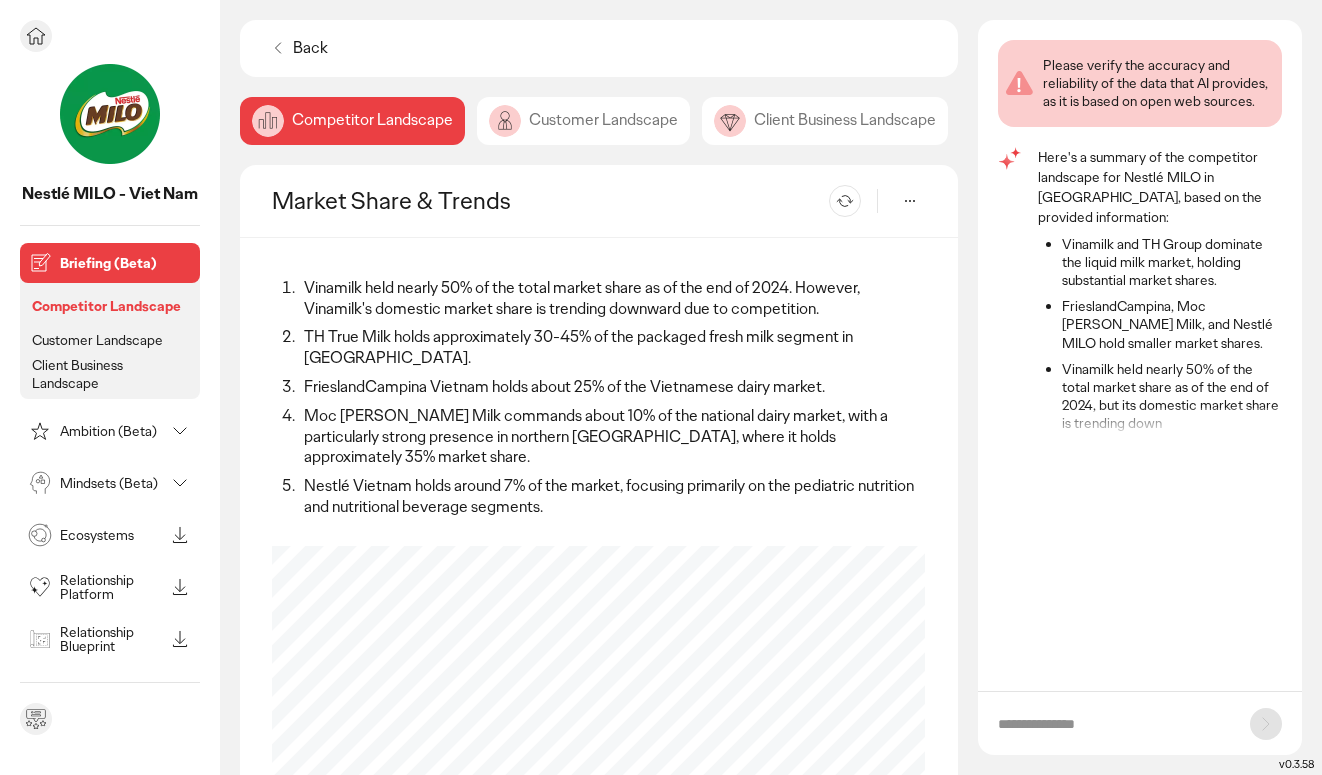 click on "Customer Landscape" at bounding box center [97, 340] 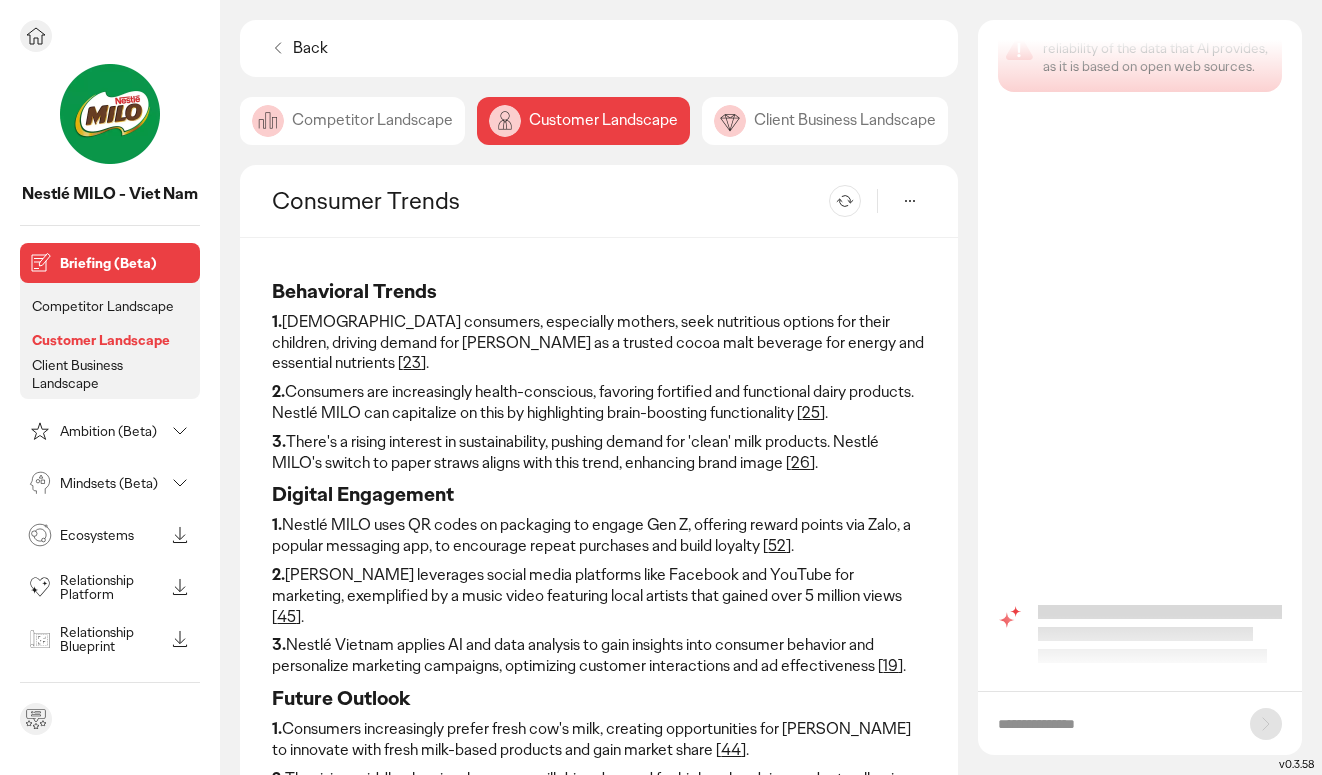 scroll, scrollTop: 79, scrollLeft: 0, axis: vertical 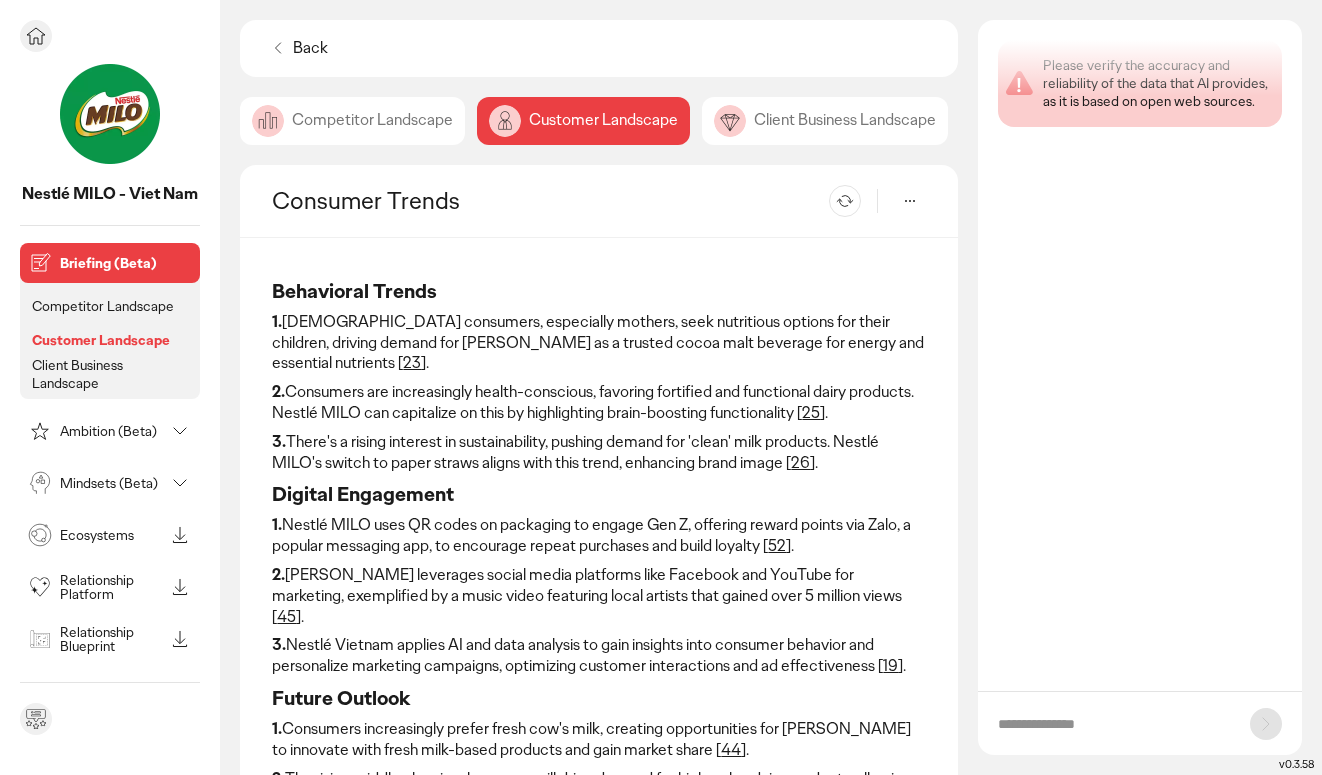 click on "Competitor Landscape" at bounding box center [103, 306] 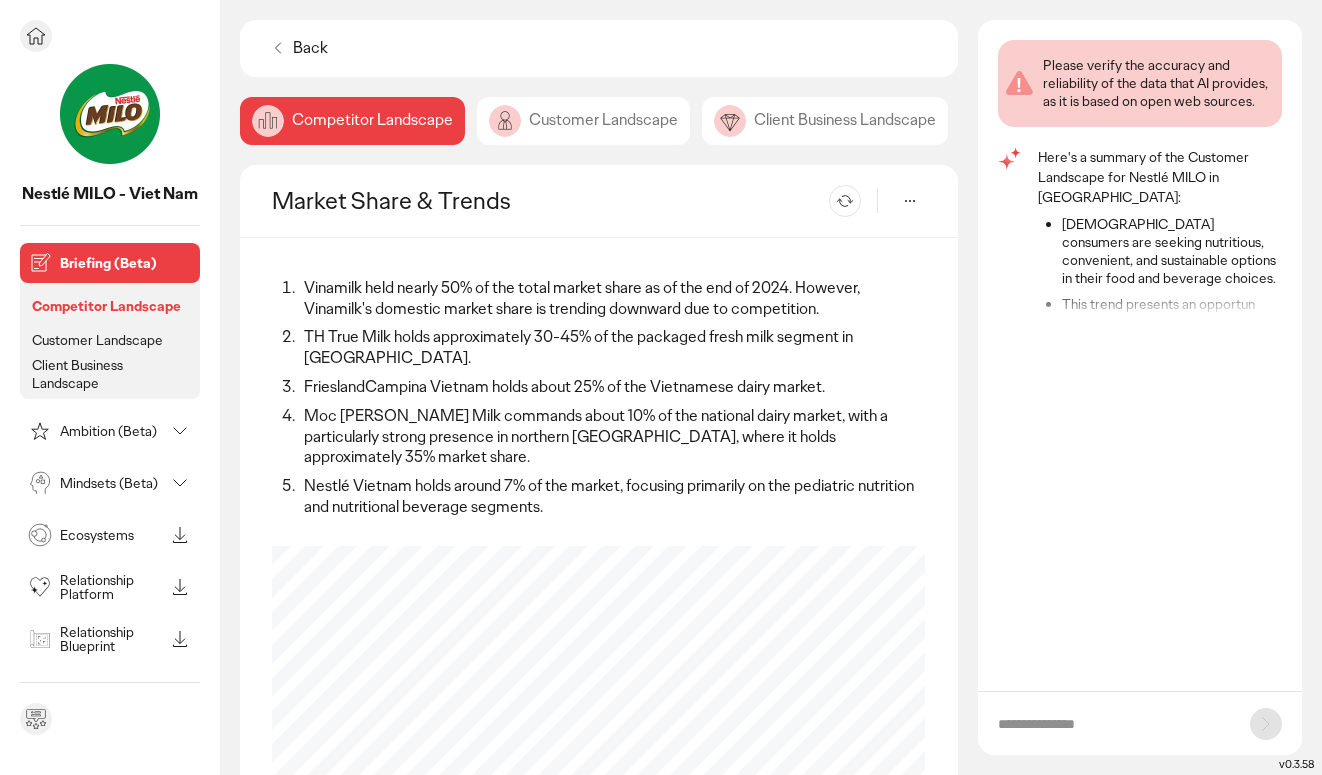 scroll, scrollTop: 0, scrollLeft: 0, axis: both 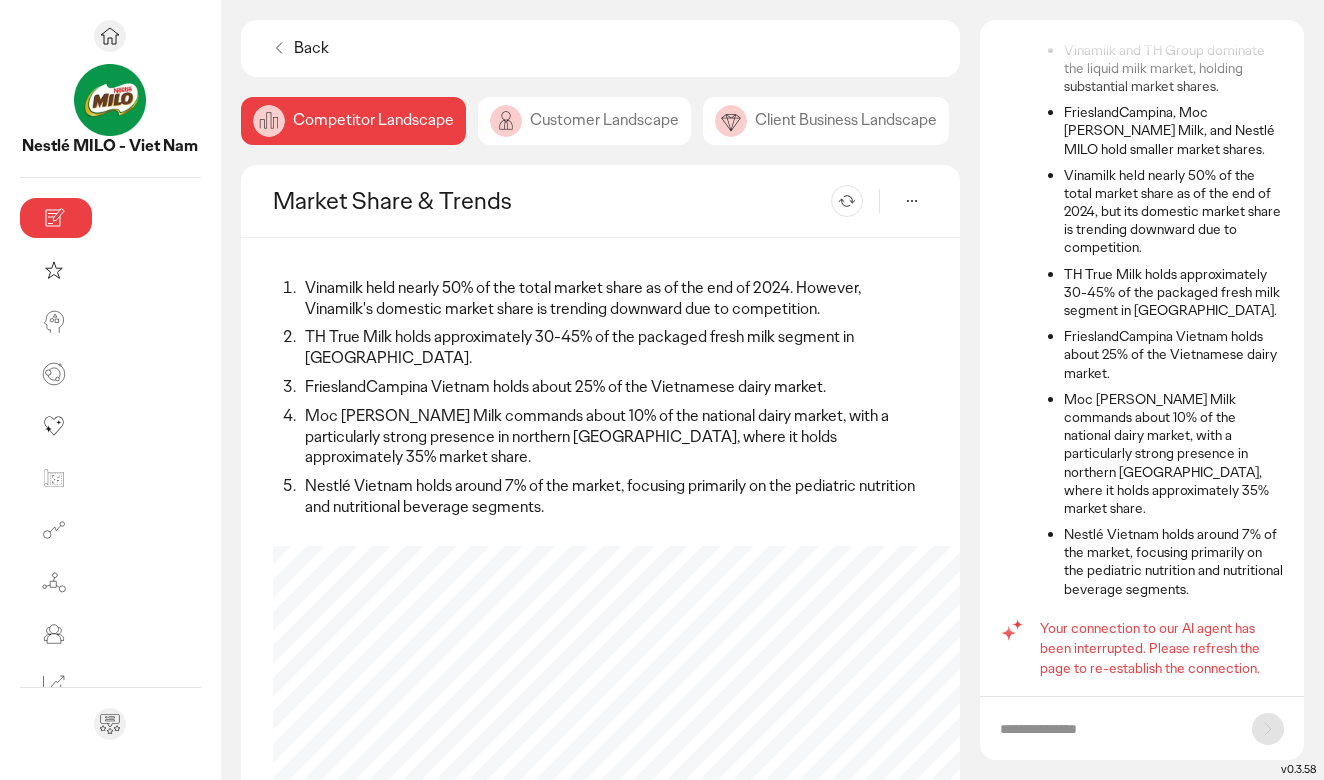 click on "Back" at bounding box center [600, 48] 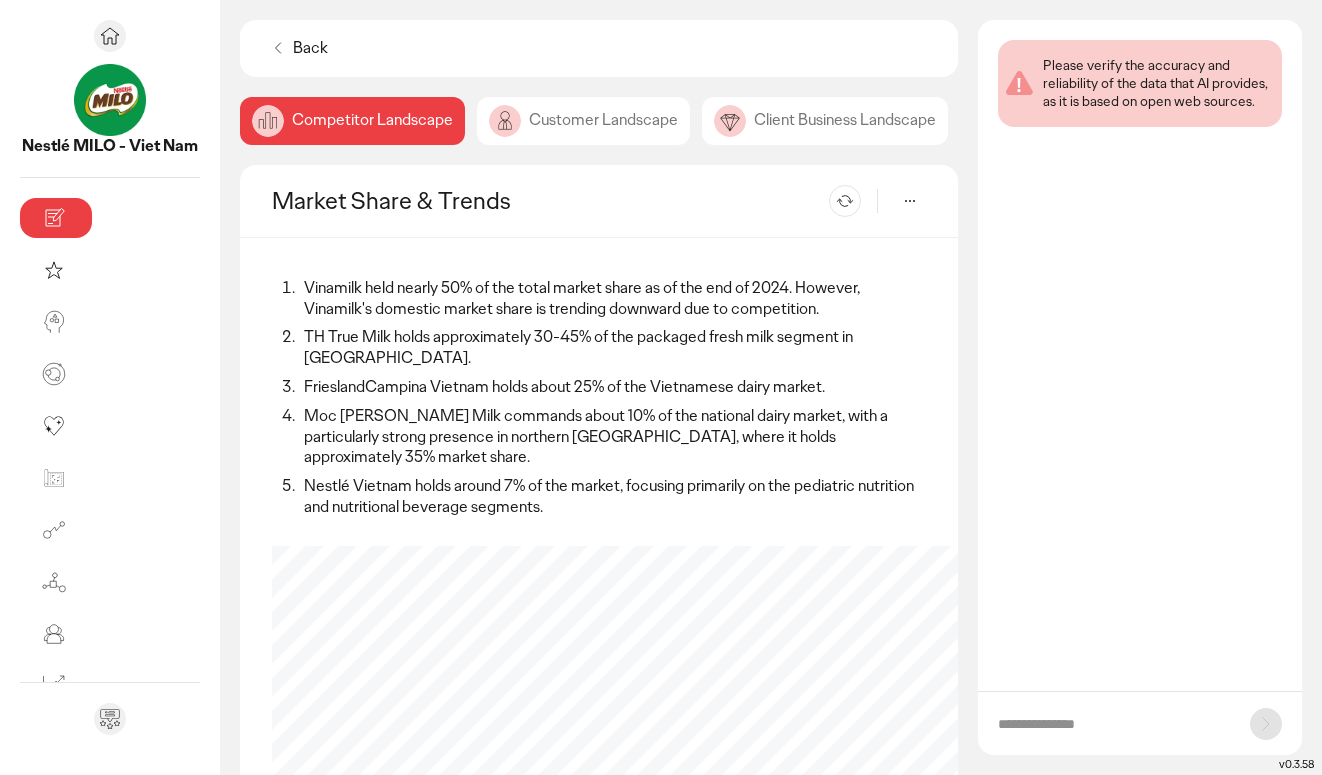 scroll, scrollTop: 0, scrollLeft: 0, axis: both 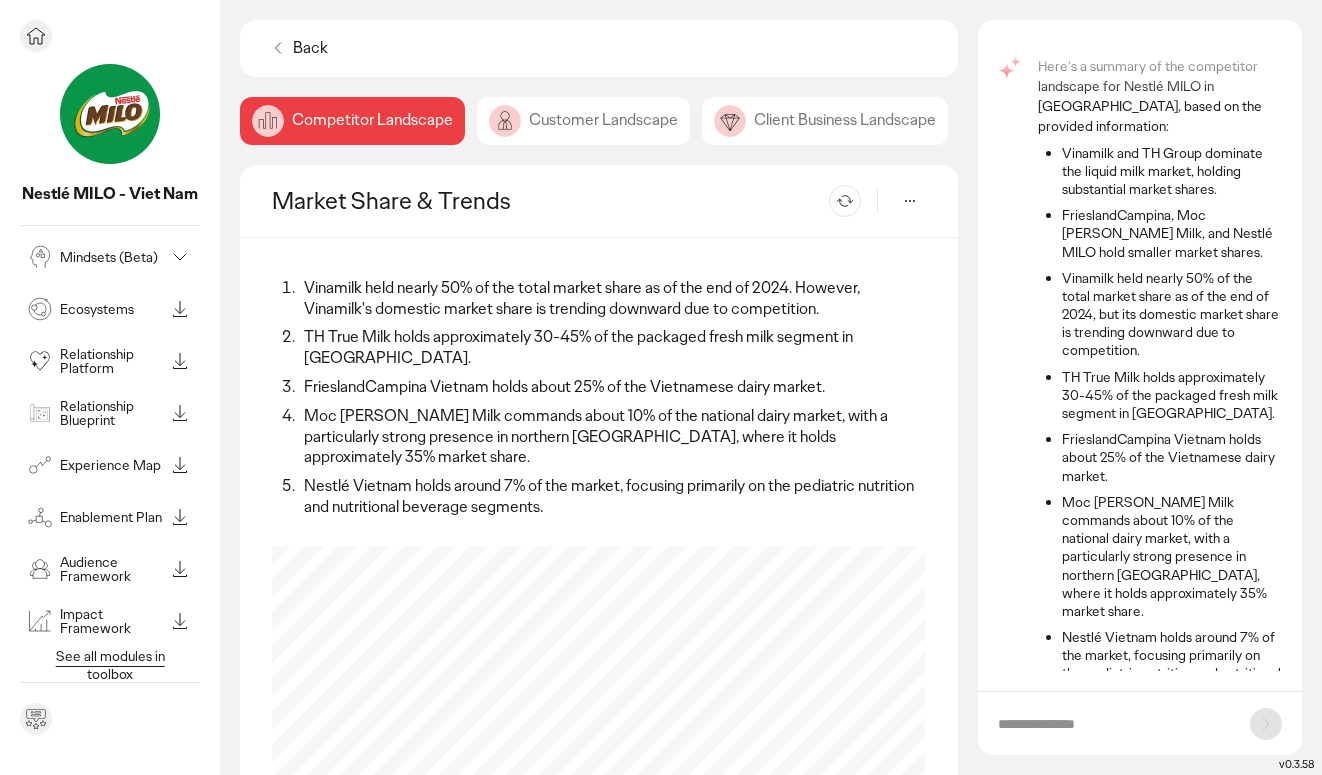 click on "Ecosystems" at bounding box center (112, 309) 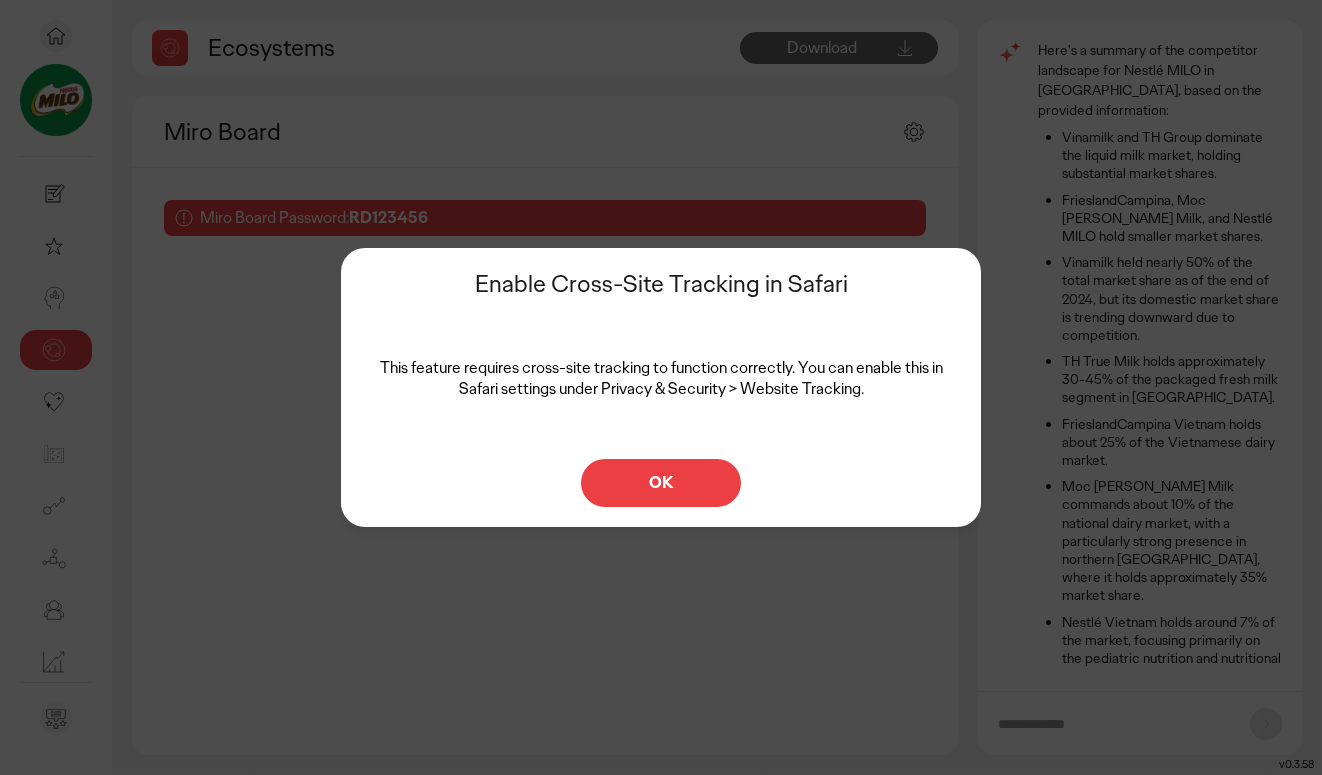 scroll, scrollTop: 3, scrollLeft: 0, axis: vertical 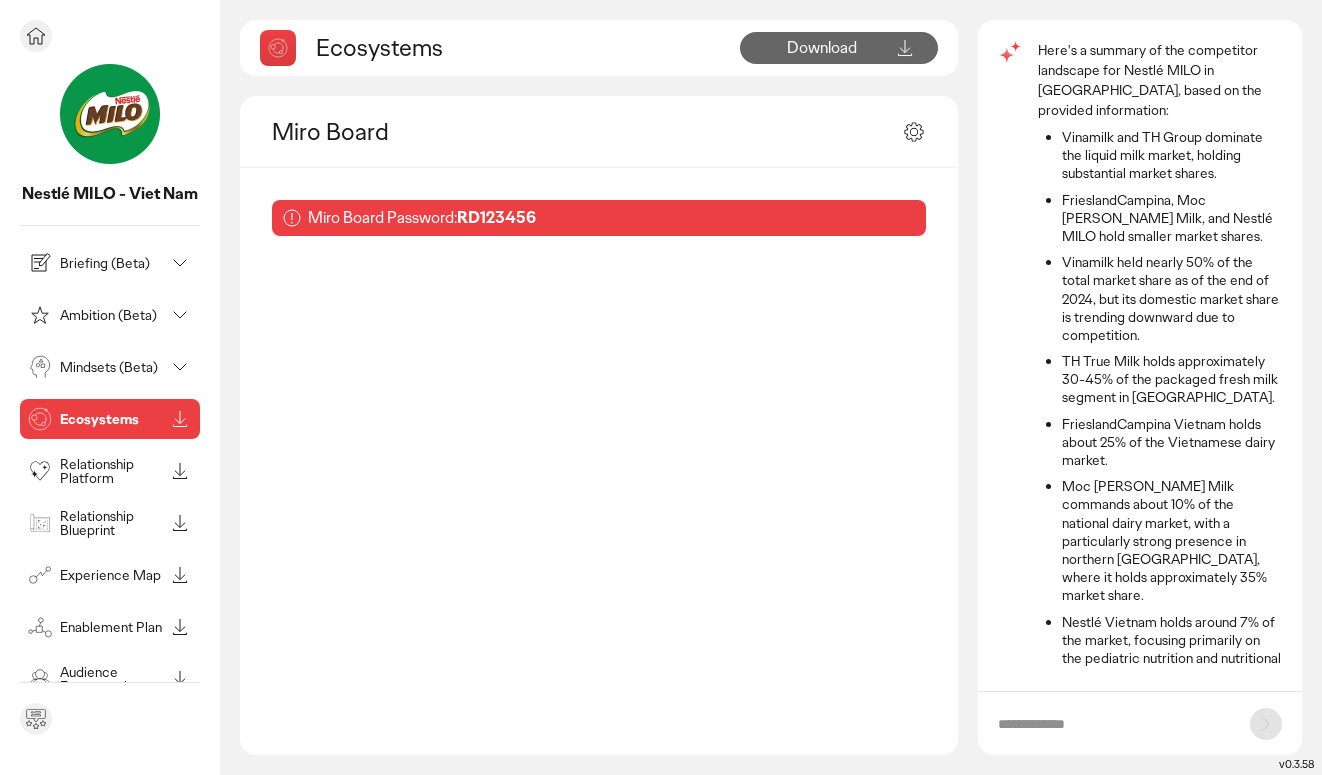 click on "Briefing (Beta)" at bounding box center (112, 263) 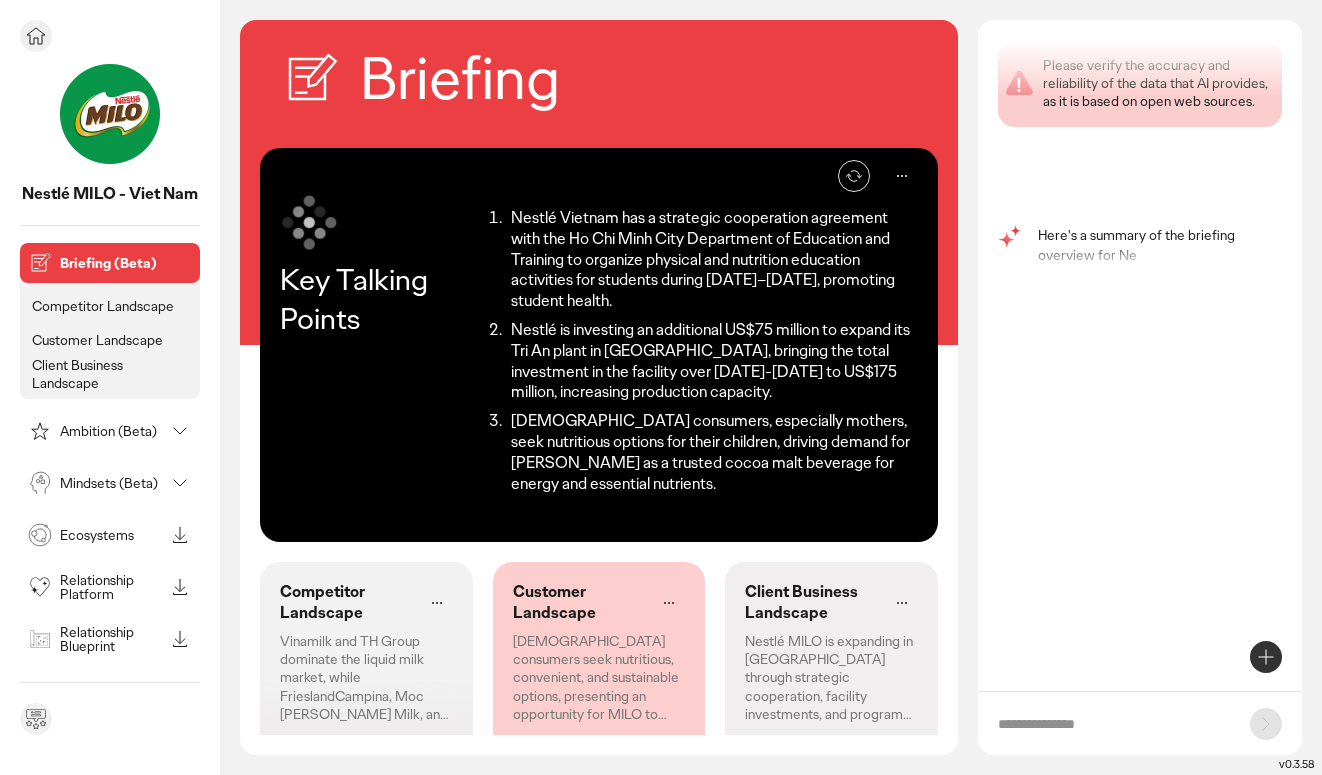 scroll, scrollTop: 0, scrollLeft: 0, axis: both 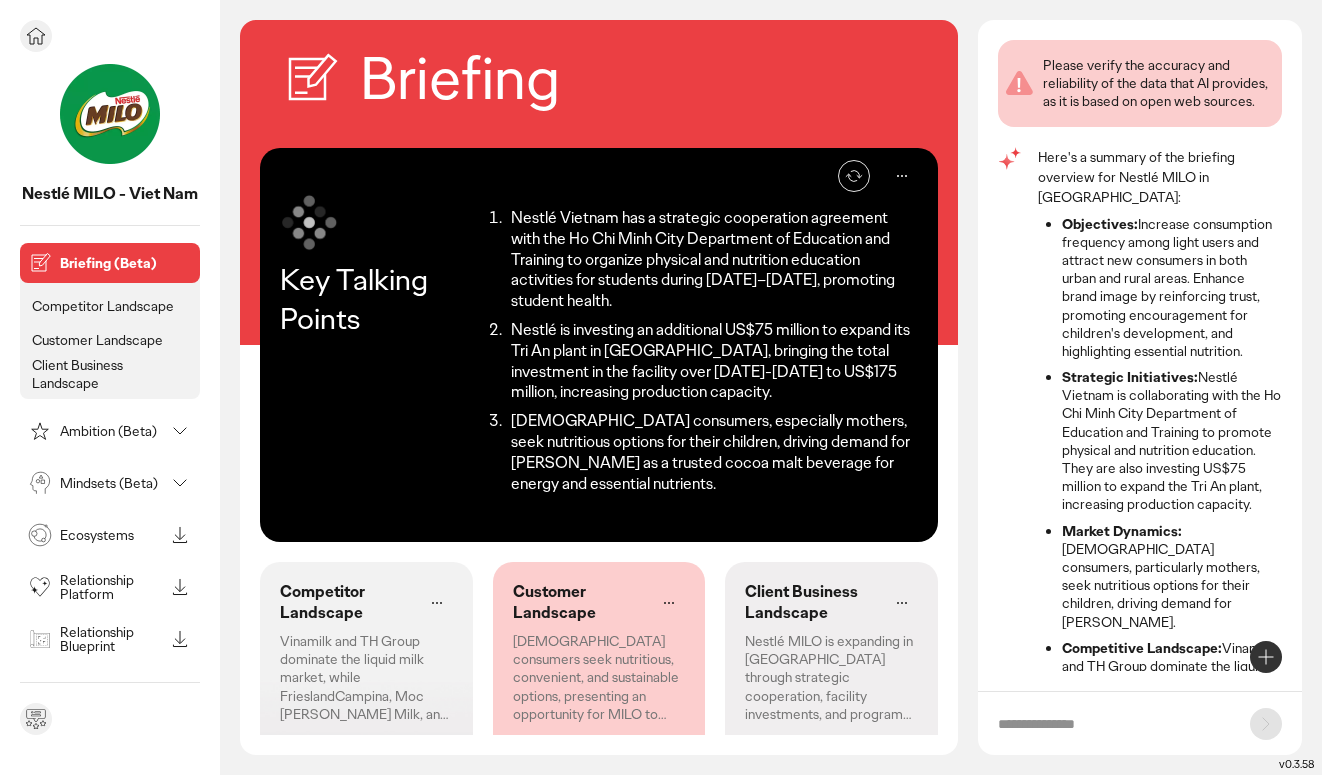 click on "Mindsets (Beta)" at bounding box center (112, 483) 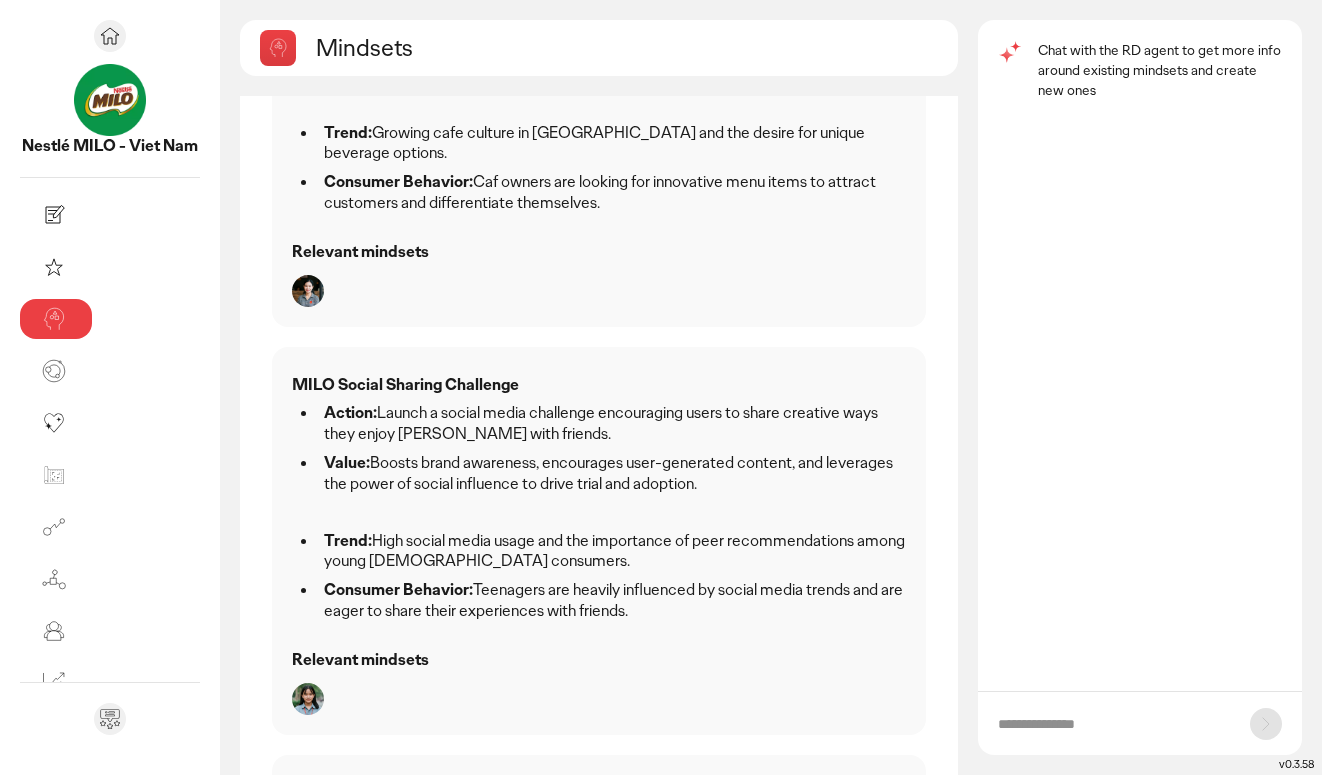 scroll, scrollTop: 1159, scrollLeft: 0, axis: vertical 